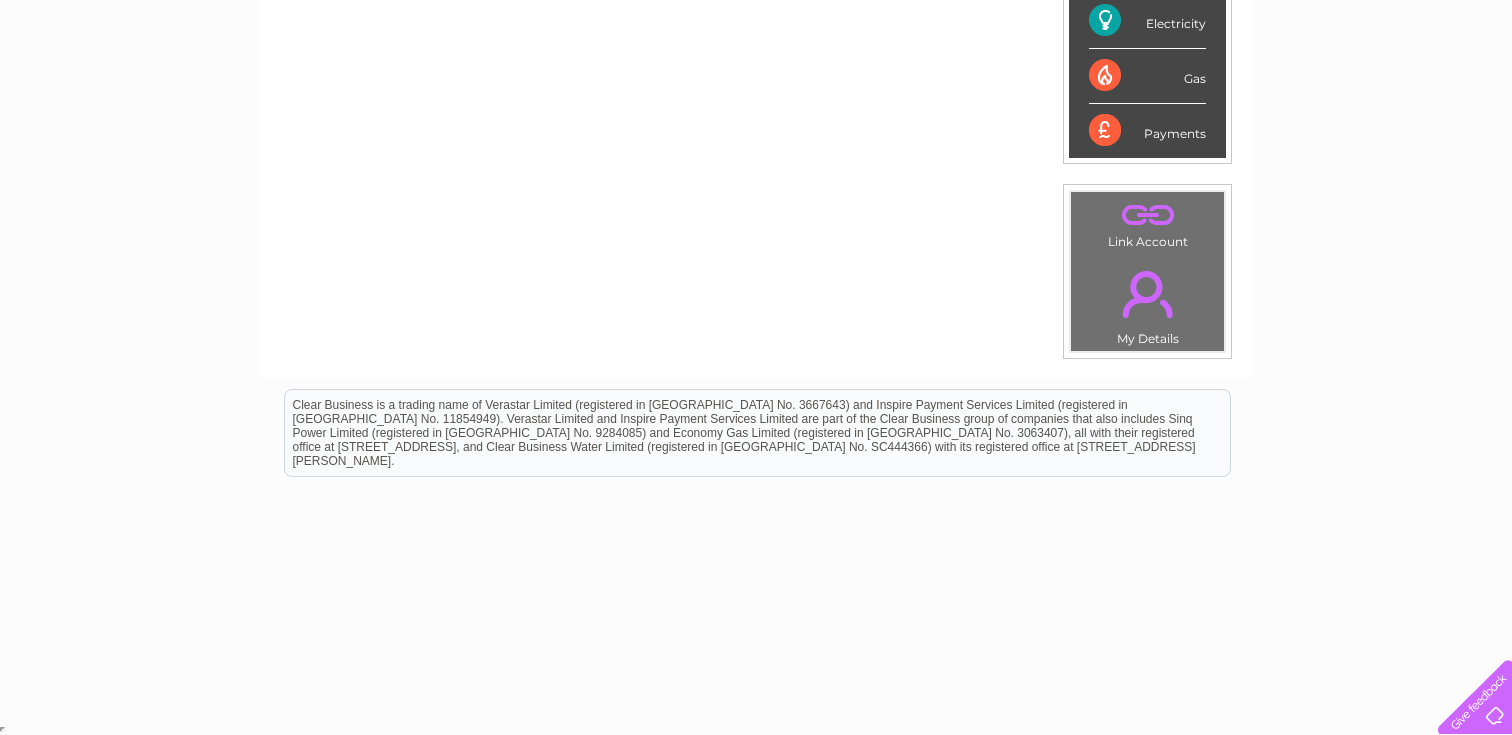 scroll, scrollTop: 0, scrollLeft: 0, axis: both 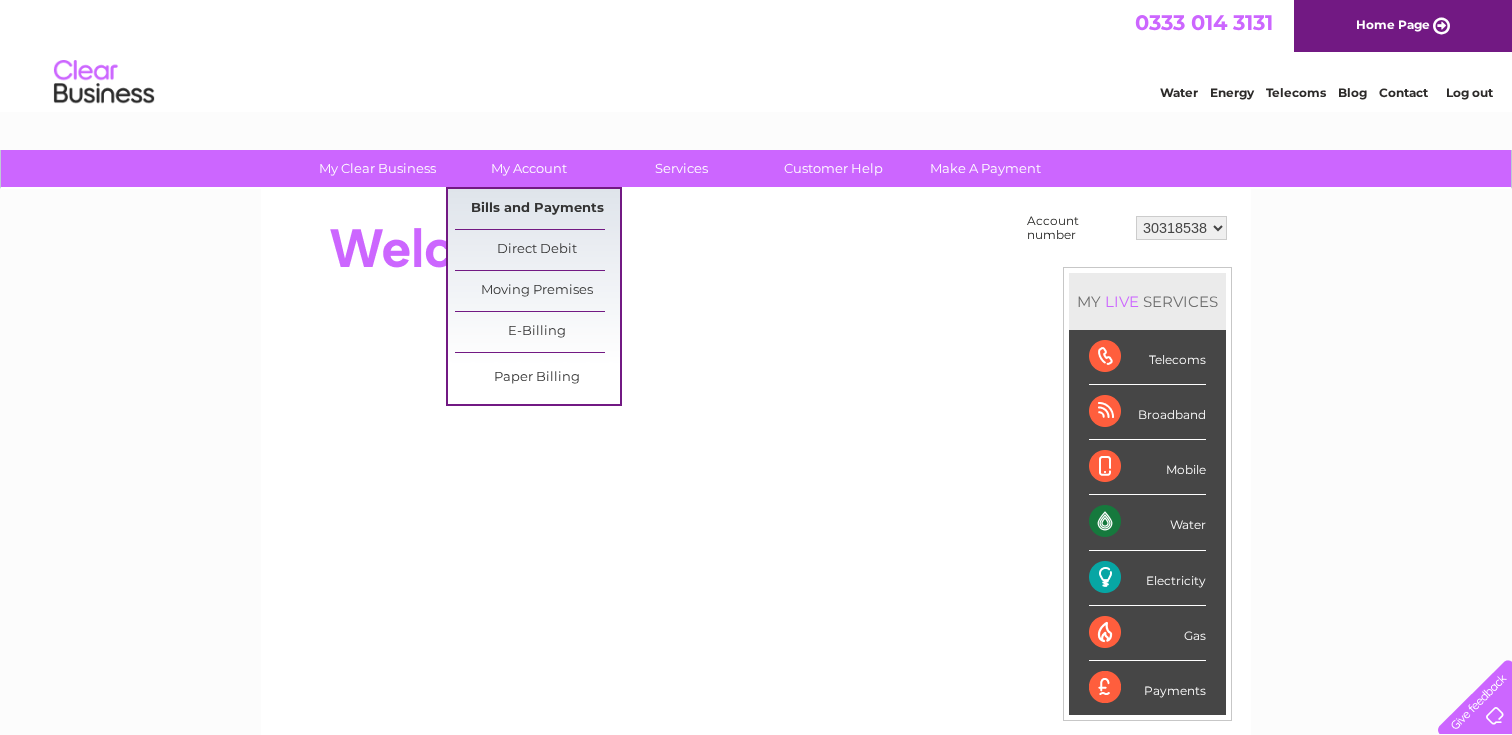 click on "Bills and Payments" at bounding box center [537, 209] 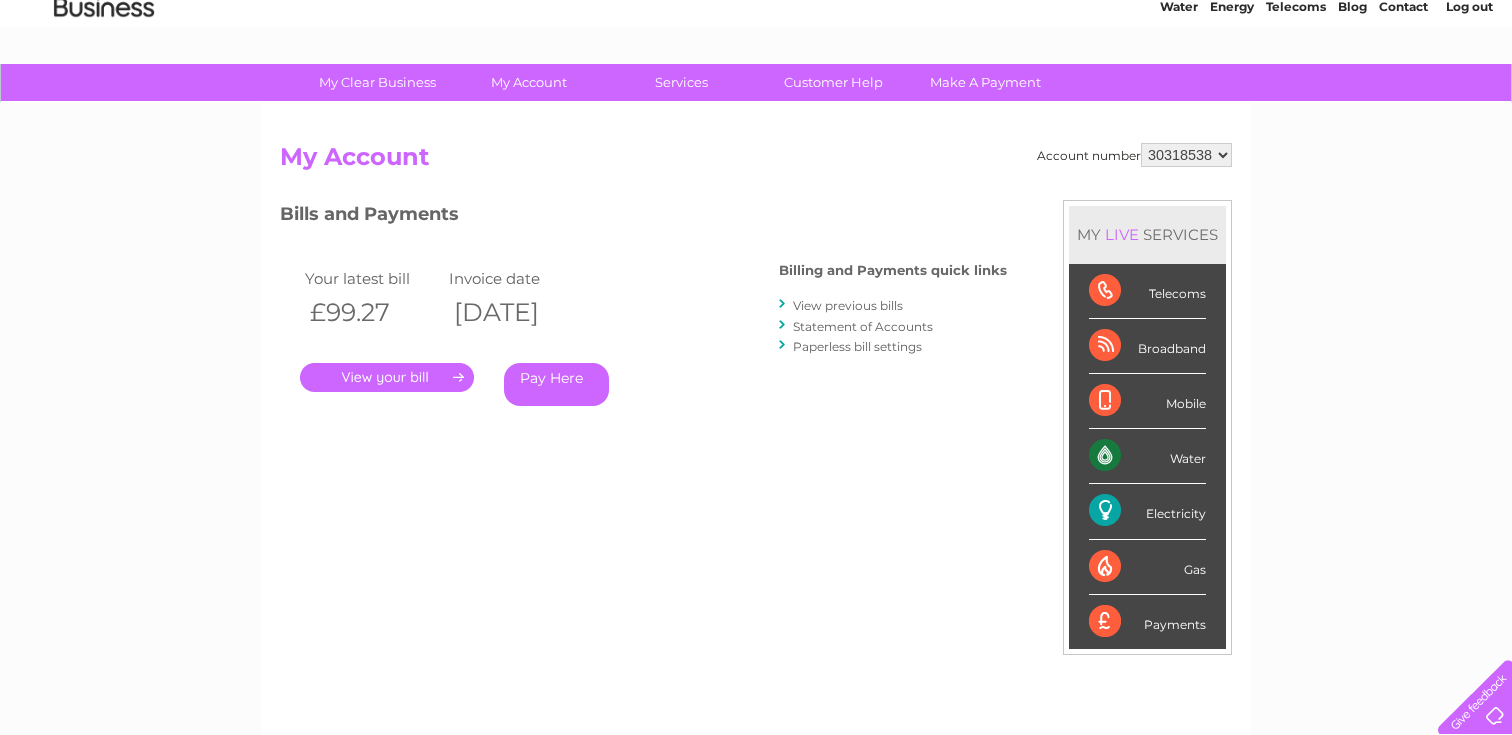 scroll, scrollTop: 328, scrollLeft: 0, axis: vertical 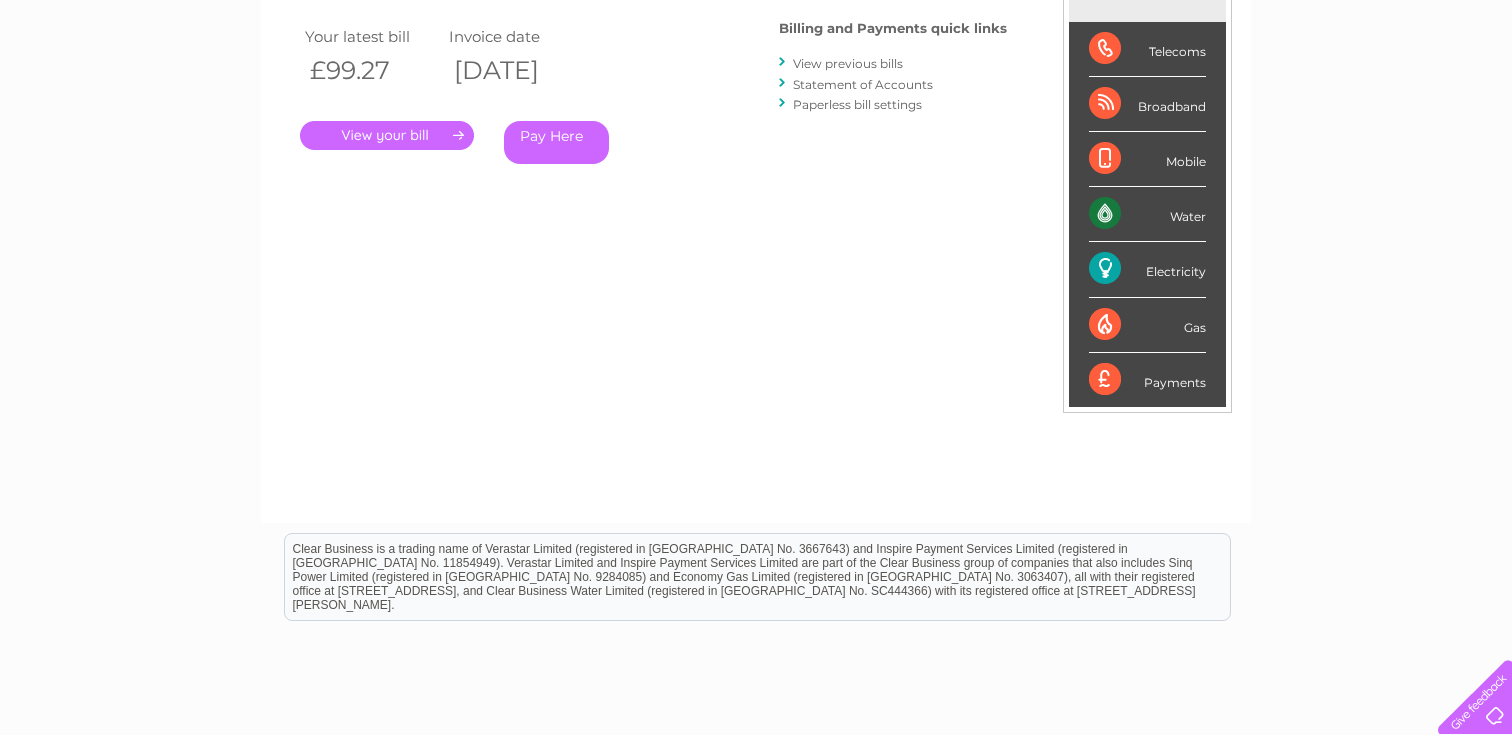 click on "Statement of Accounts" at bounding box center (863, 84) 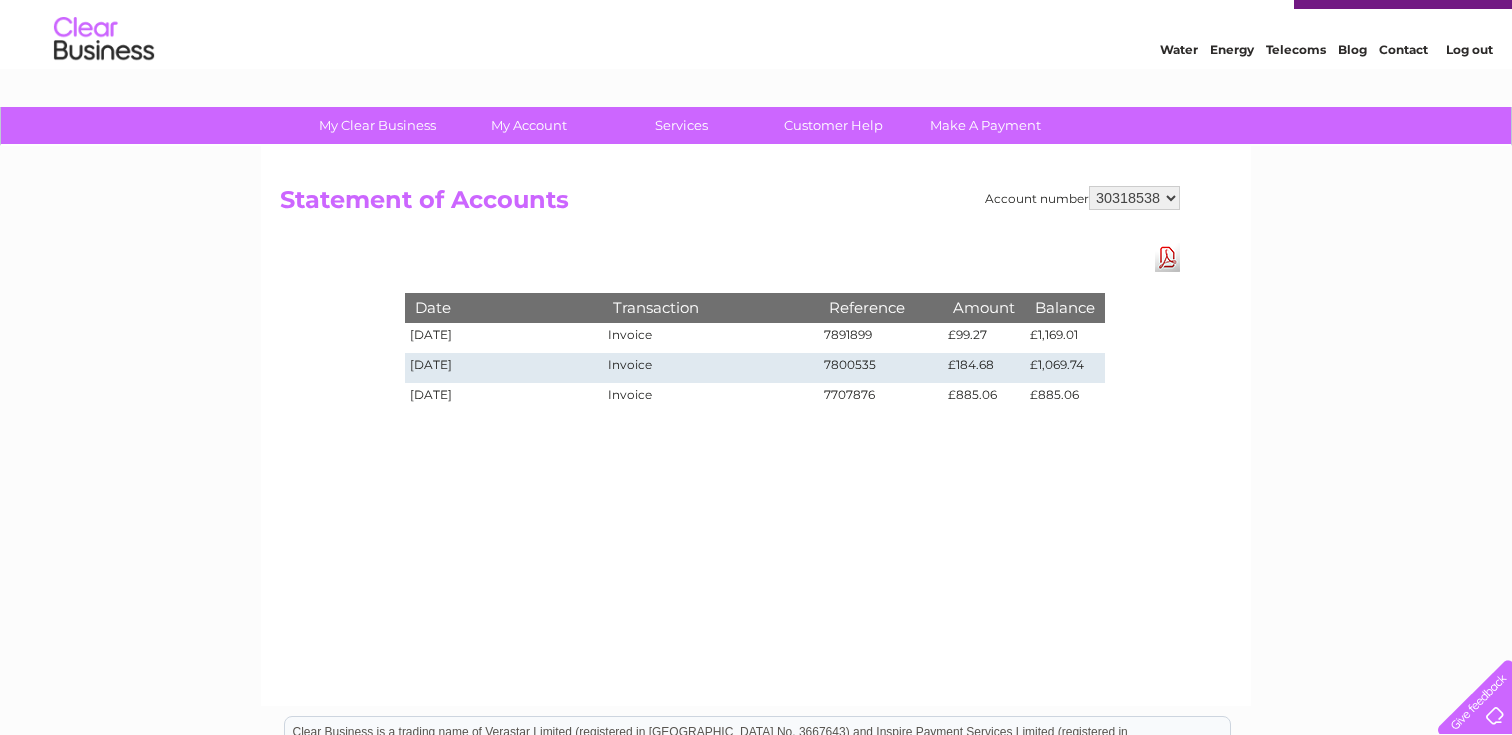 scroll, scrollTop: 58, scrollLeft: 0, axis: vertical 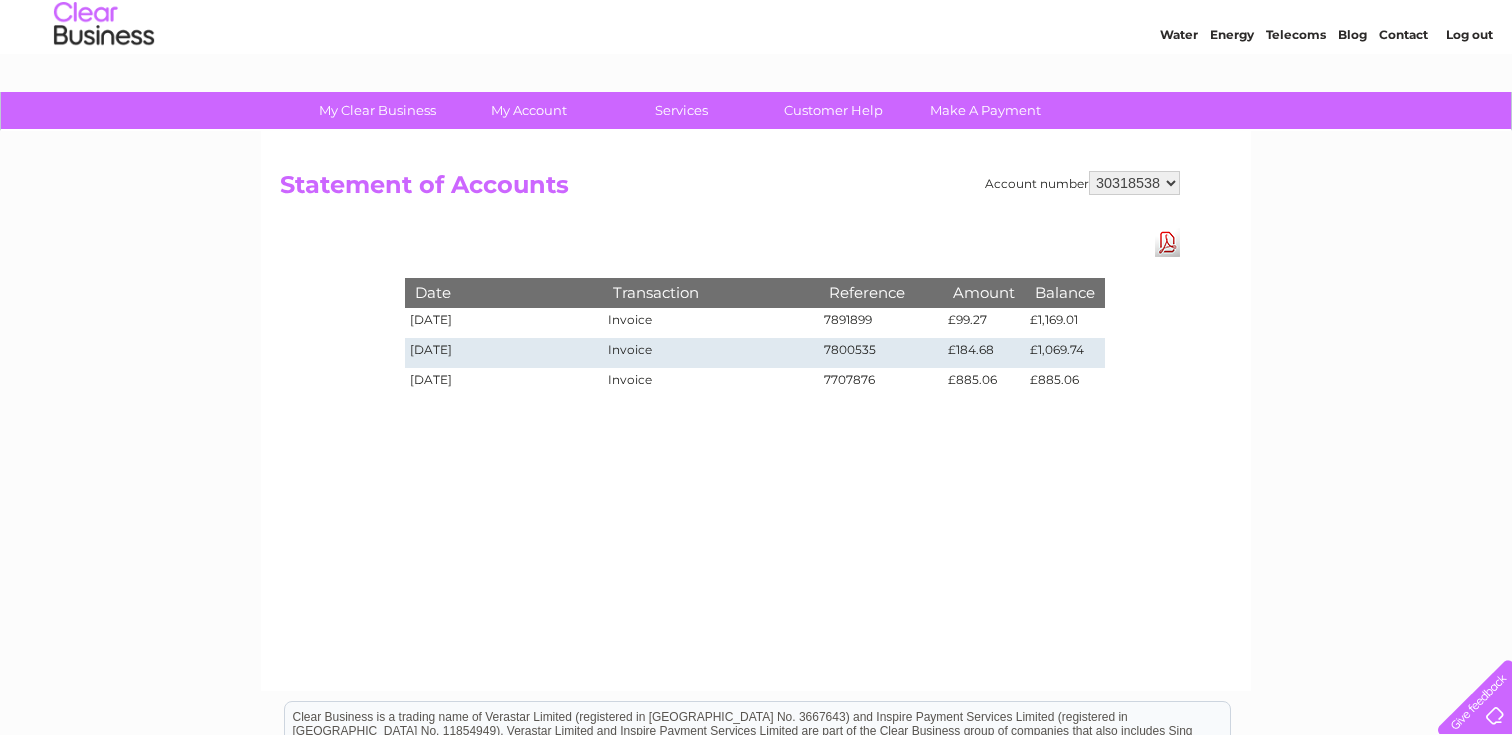 click on "02/05/2025" at bounding box center [504, 383] 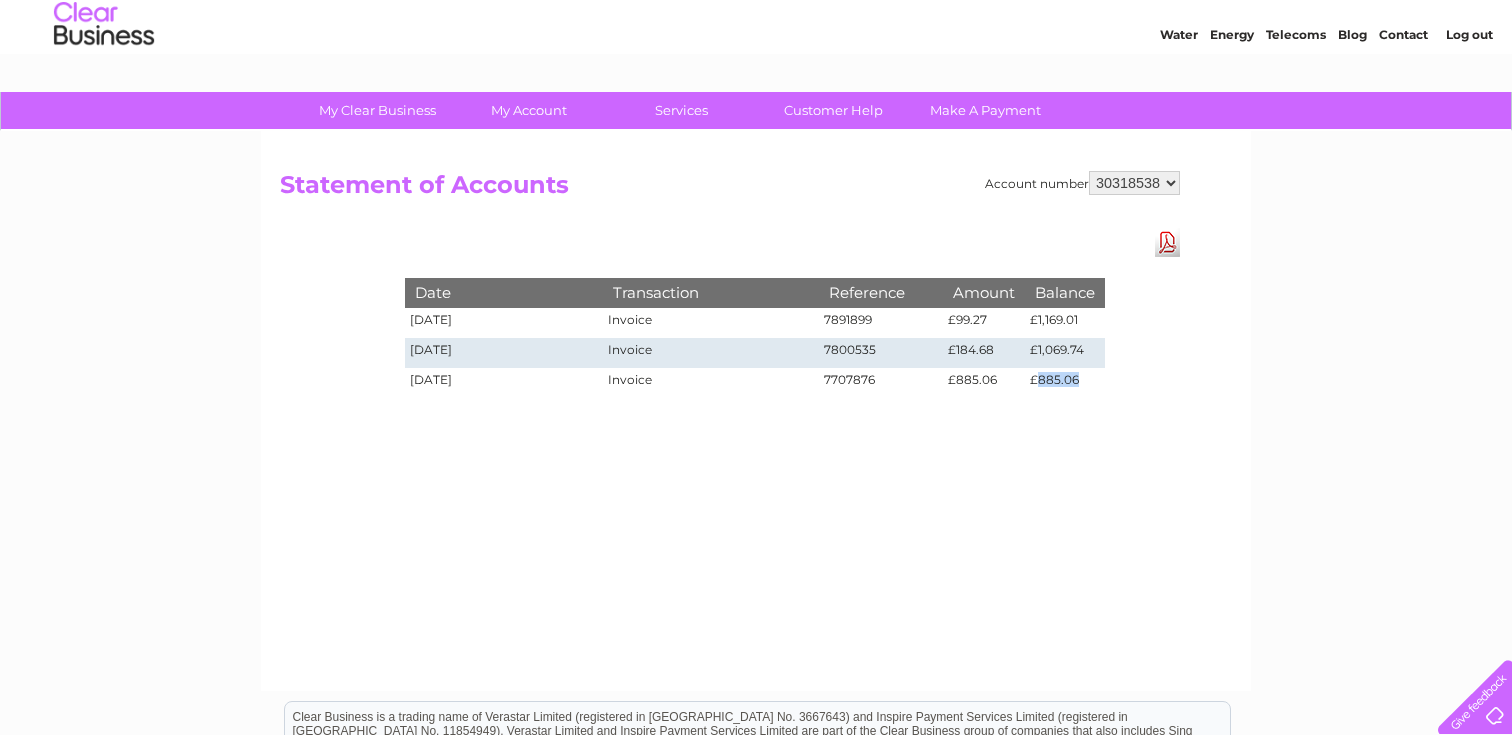 click on "£885.06" at bounding box center (1065, 383) 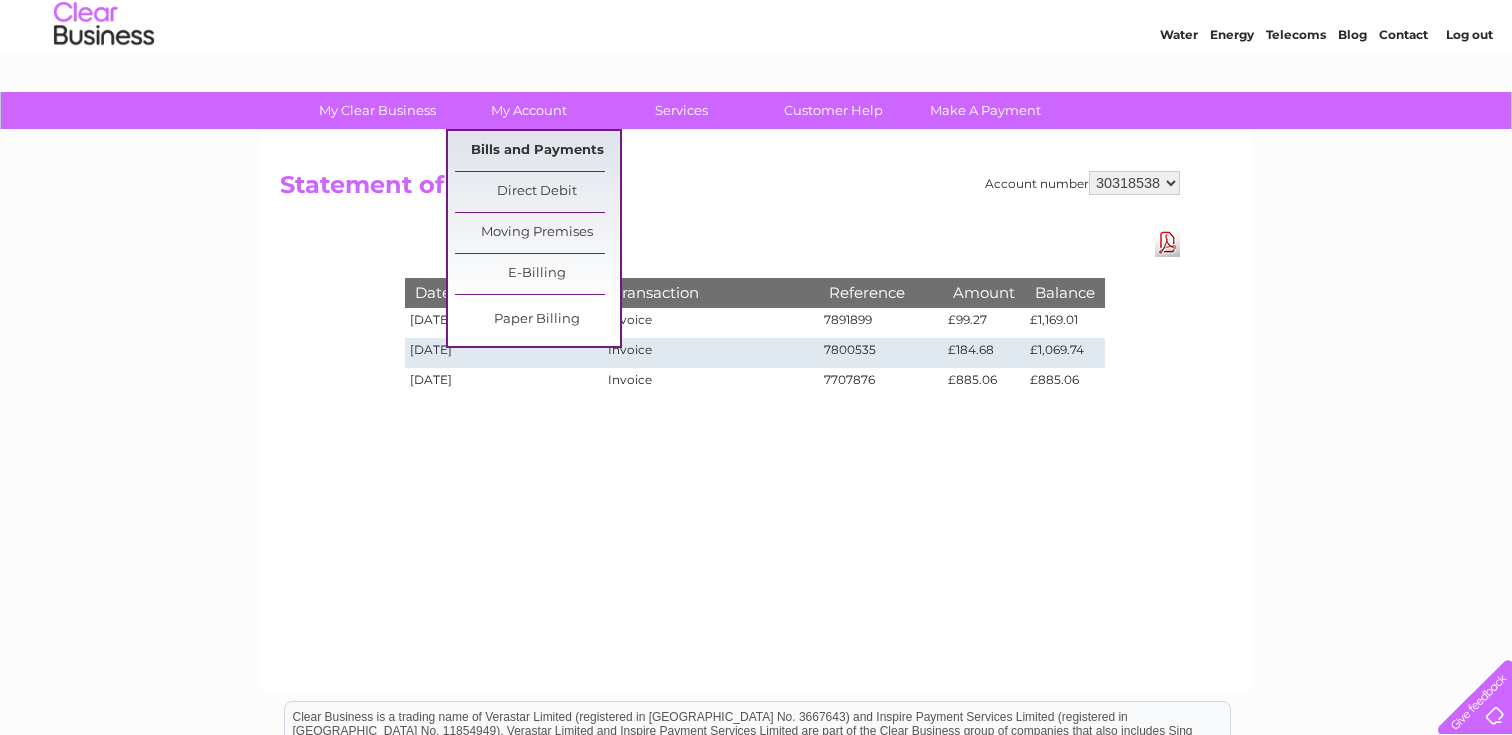 click on "Bills and Payments" at bounding box center (537, 151) 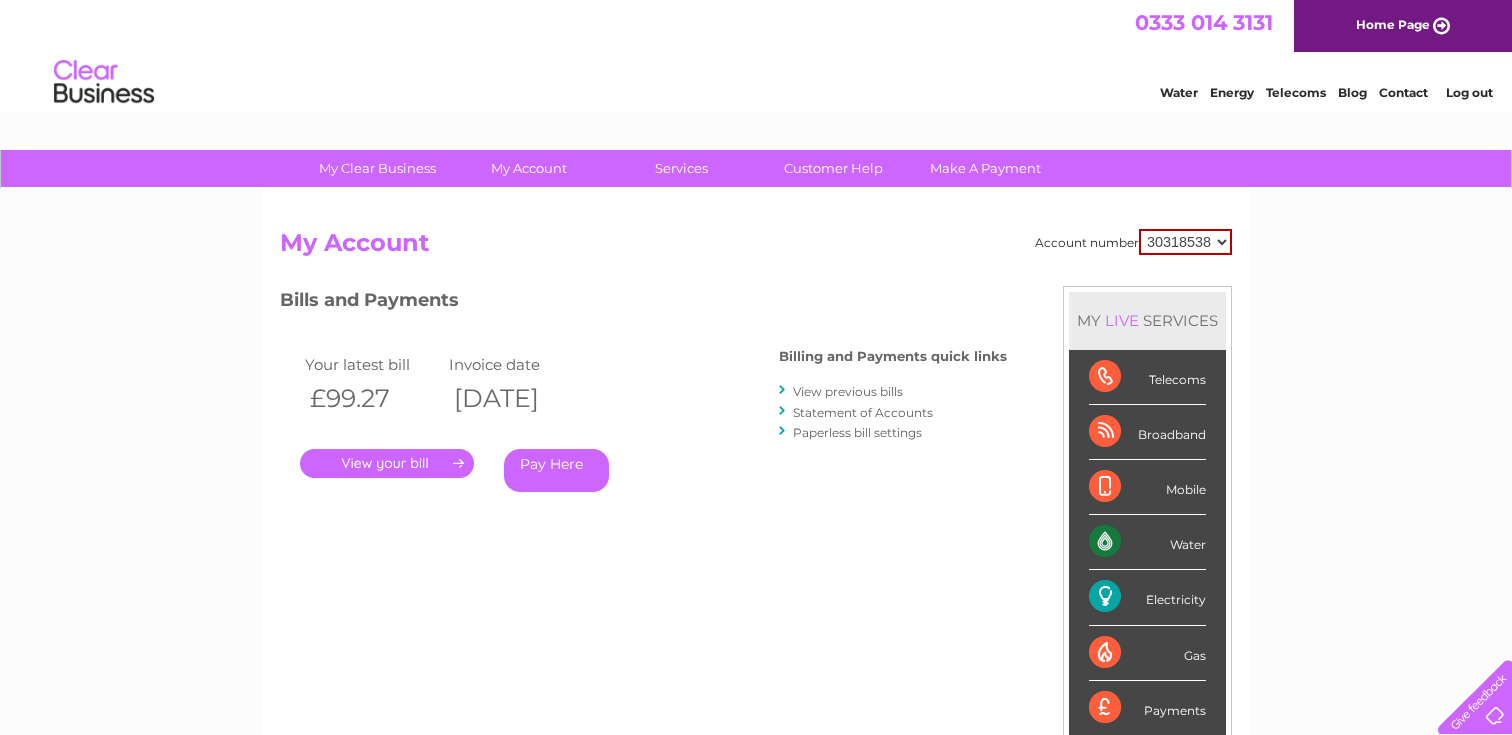 scroll, scrollTop: 0, scrollLeft: 0, axis: both 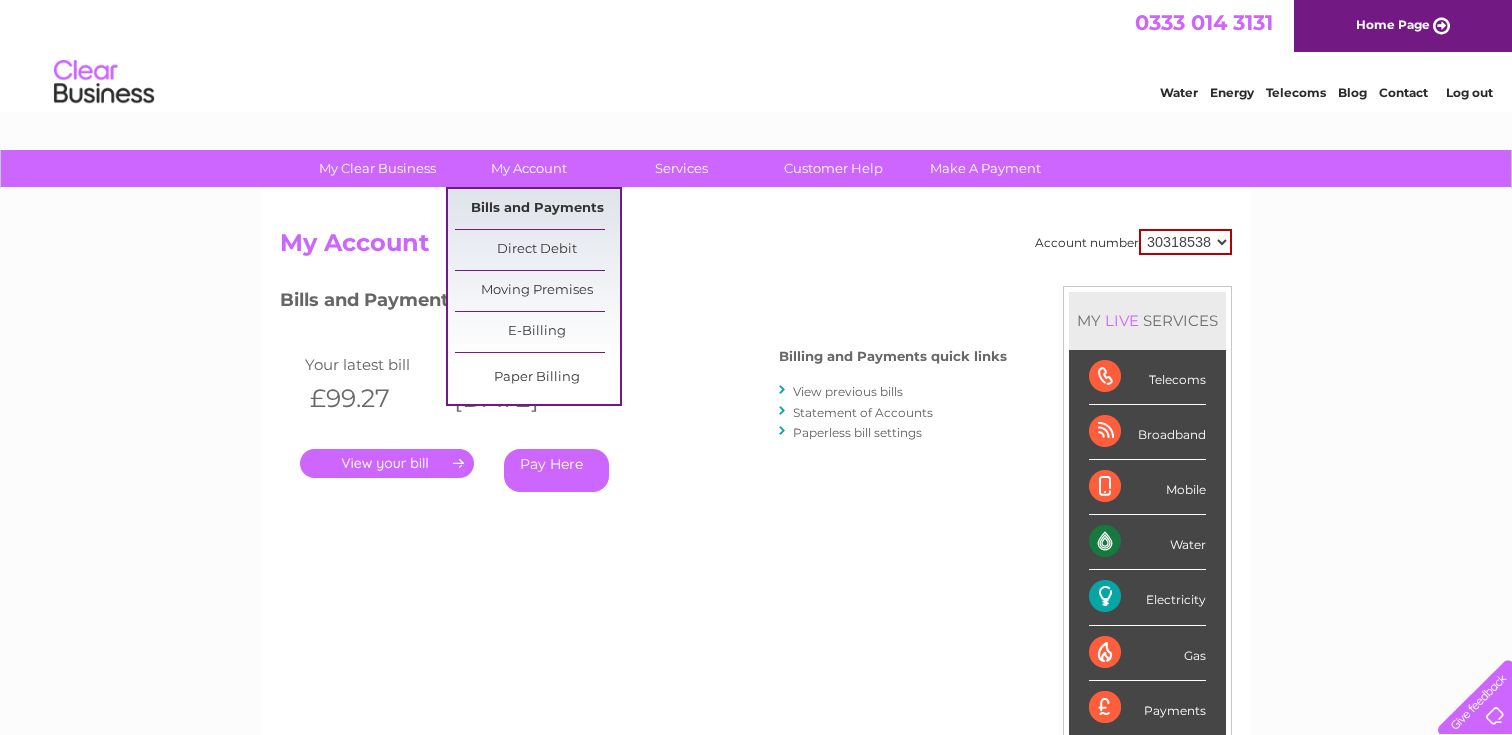click on "Bills and Payments" at bounding box center (537, 209) 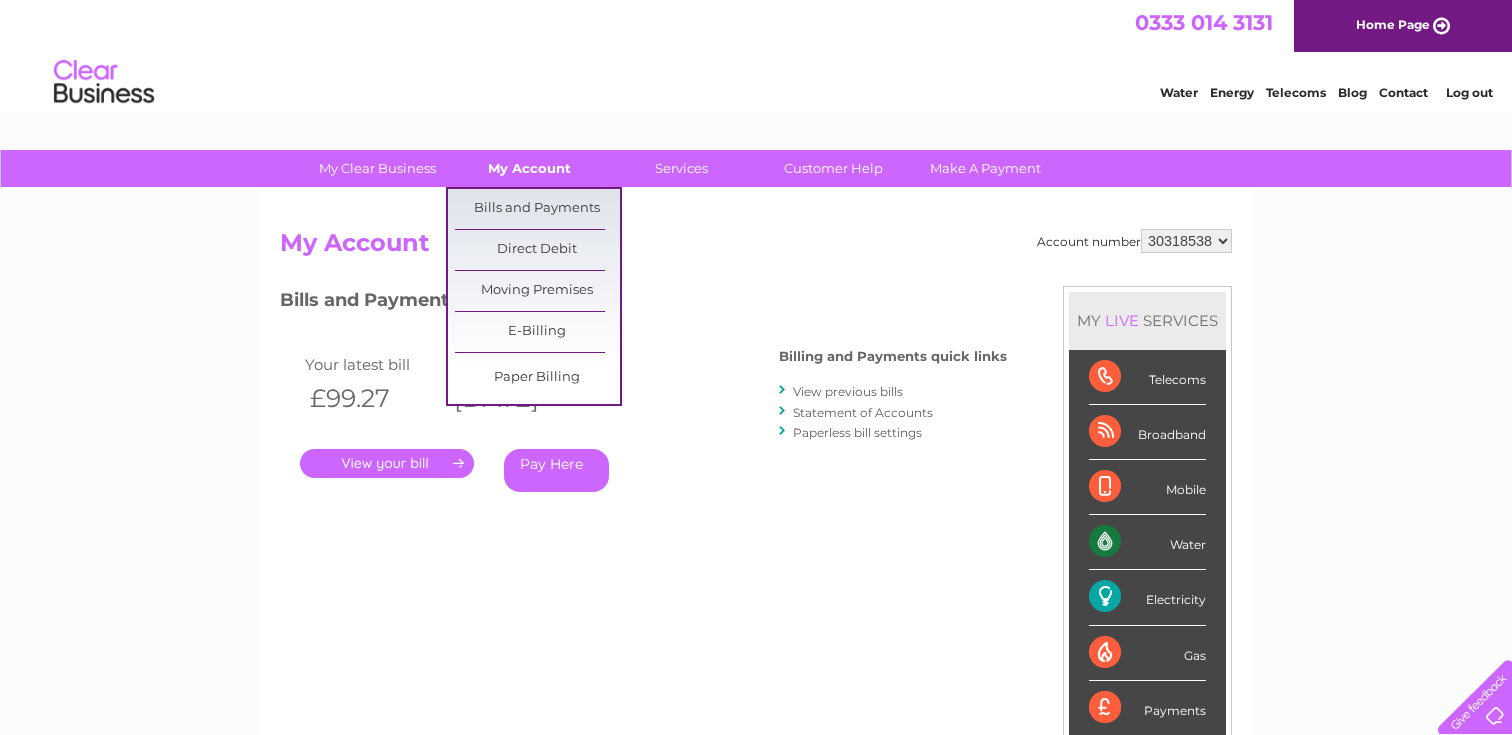 scroll, scrollTop: 0, scrollLeft: 0, axis: both 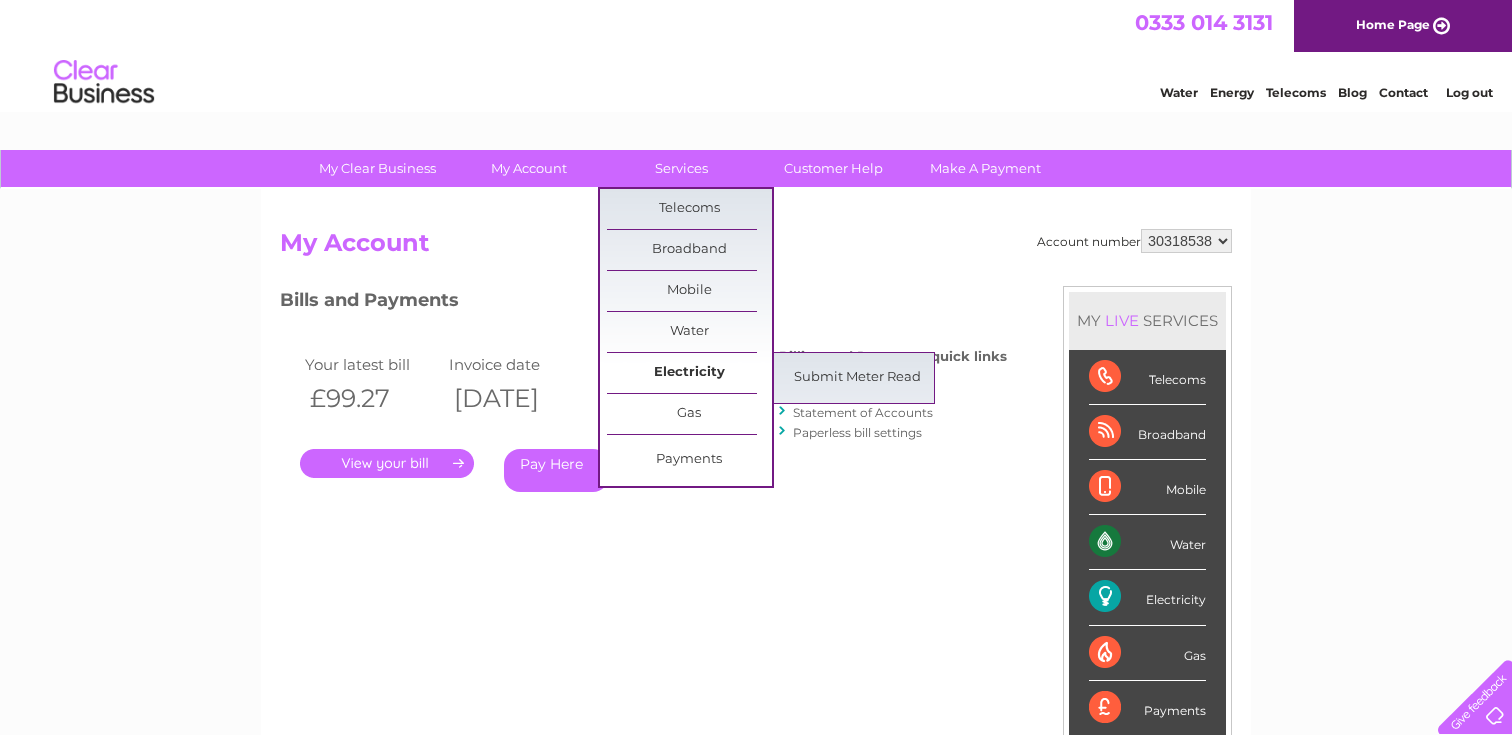 click on "Electricity" at bounding box center (689, 373) 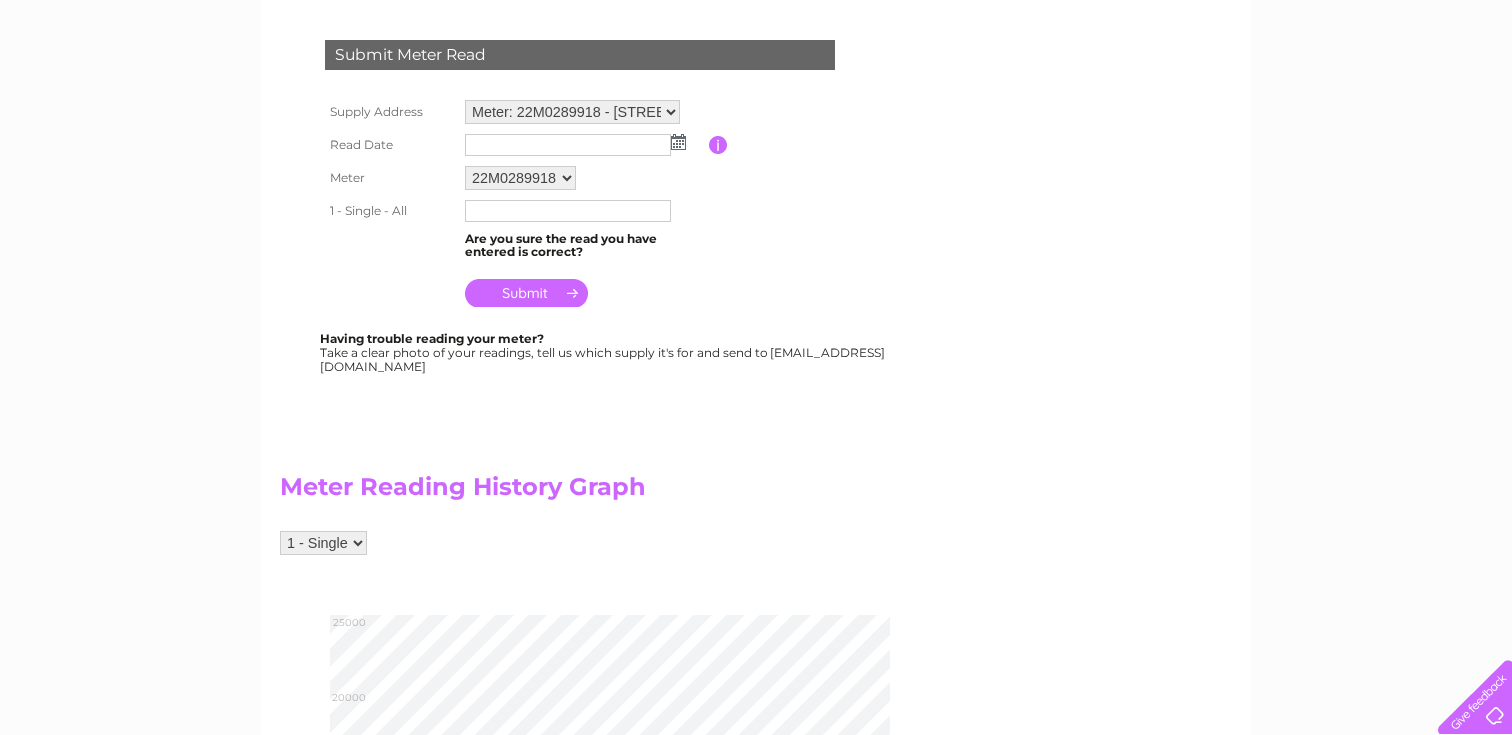 scroll, scrollTop: 237, scrollLeft: 0, axis: vertical 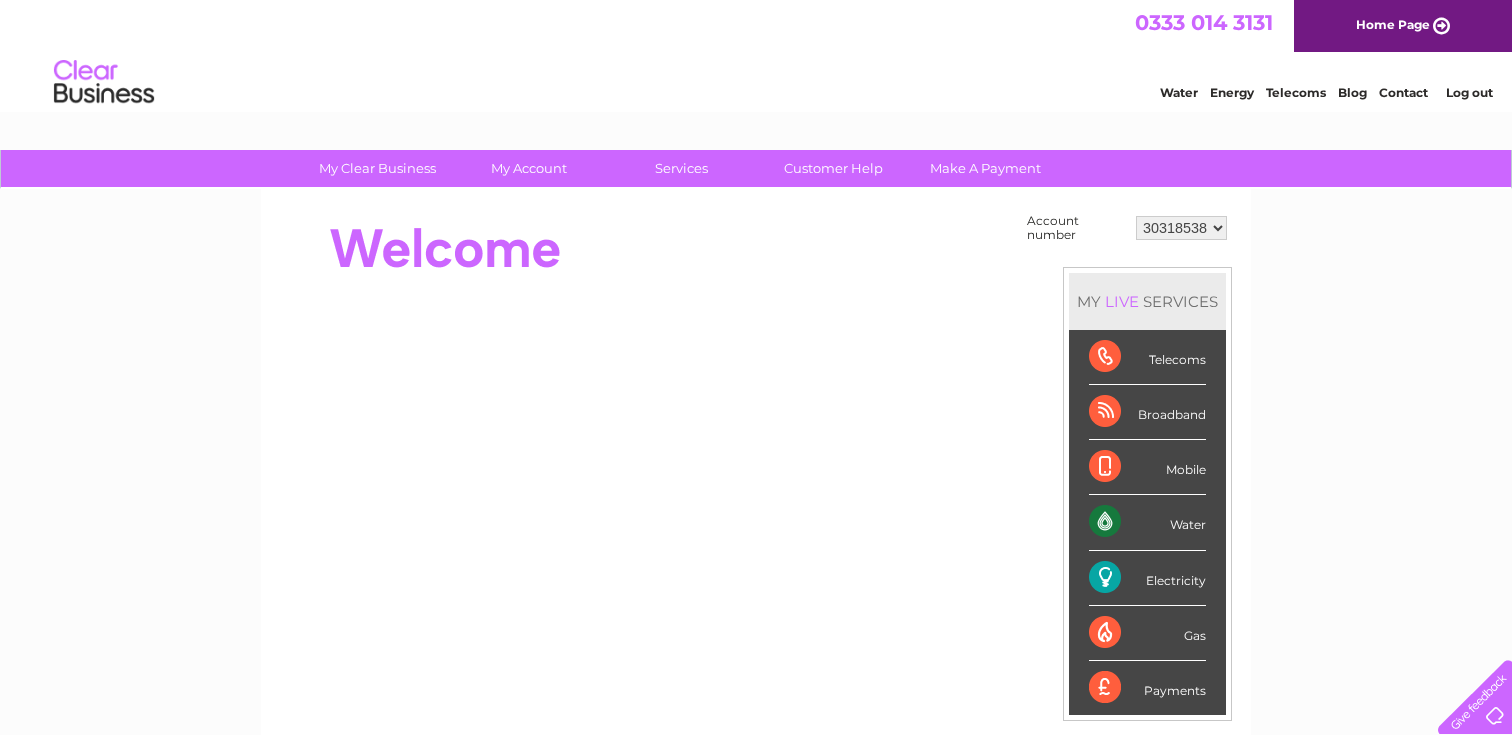 click on "Electricity" at bounding box center [1147, 578] 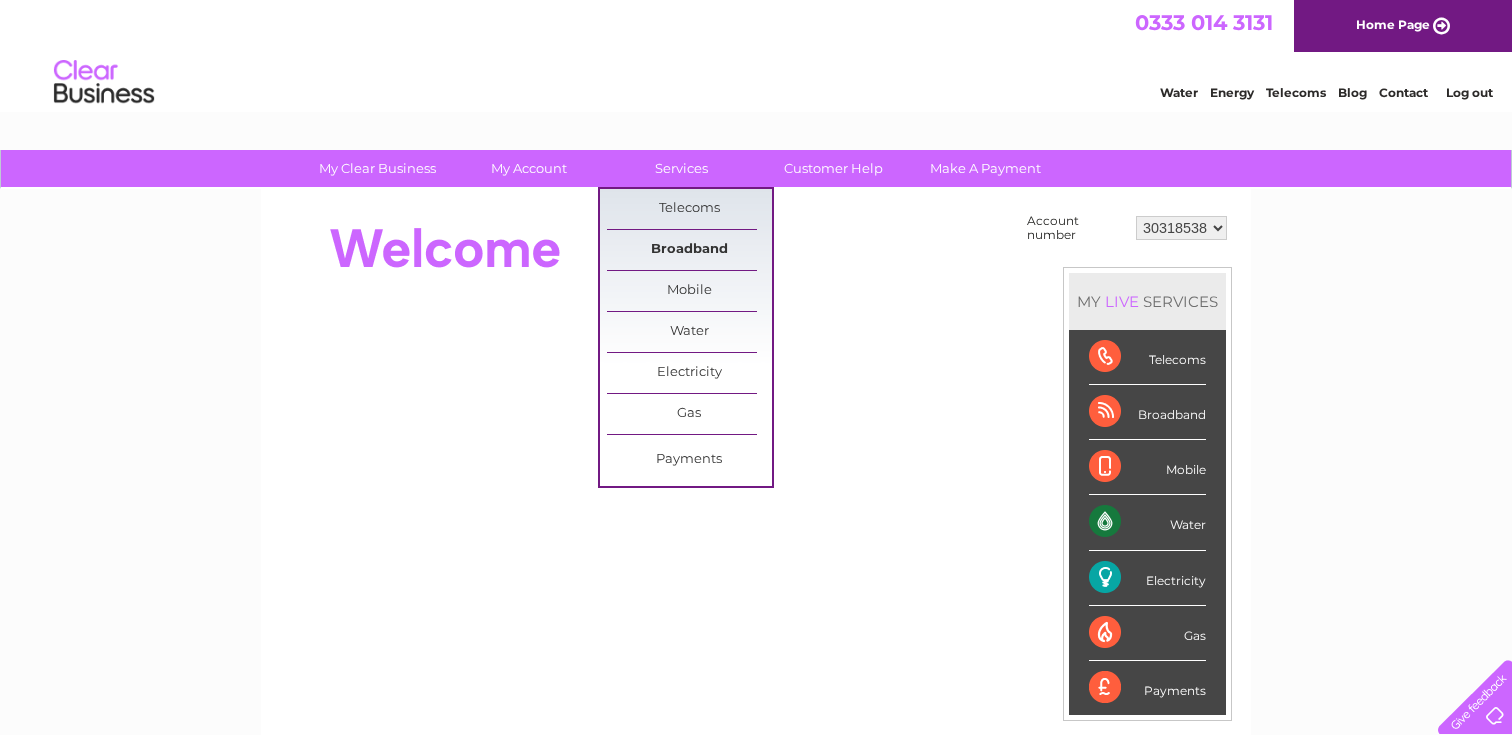 click on "Broadband" at bounding box center (689, 250) 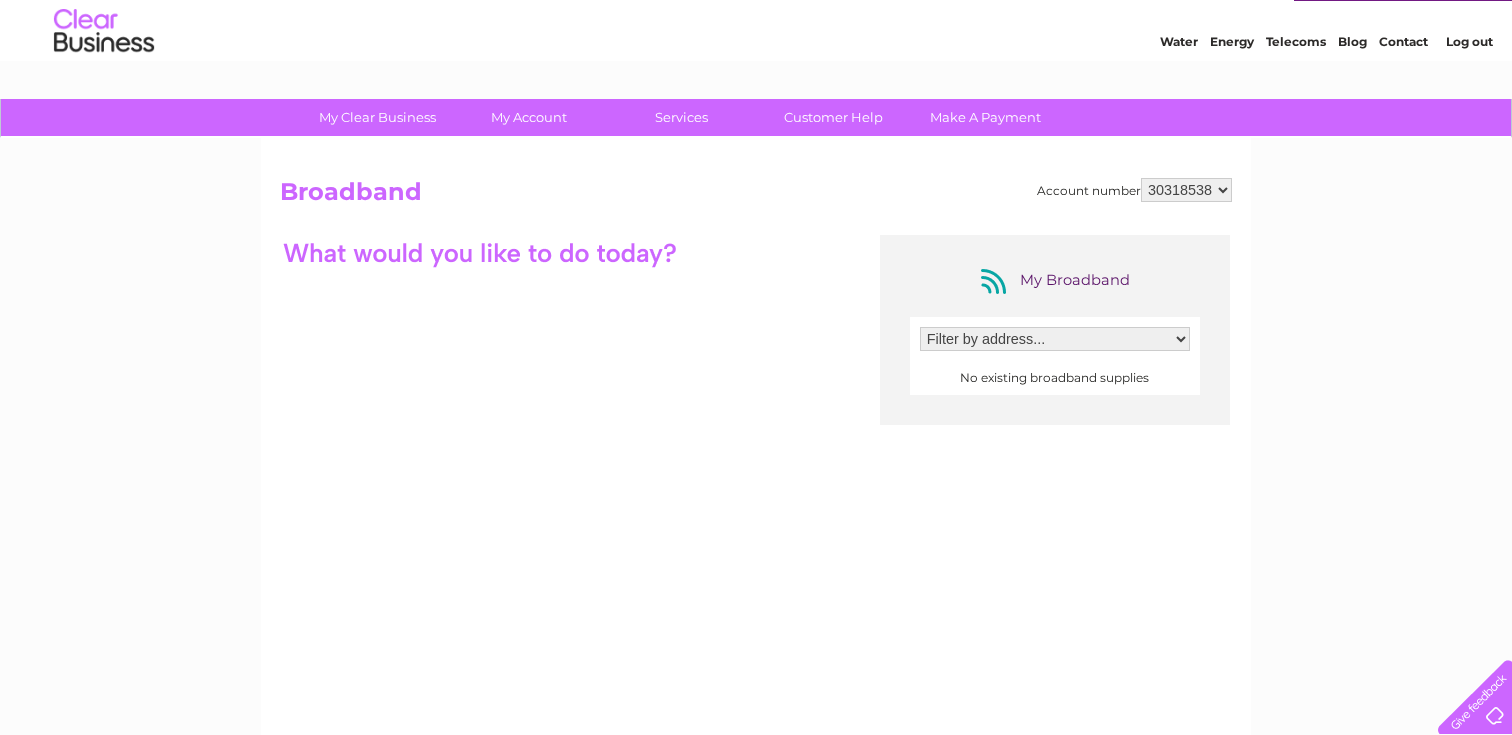 scroll, scrollTop: 8, scrollLeft: 0, axis: vertical 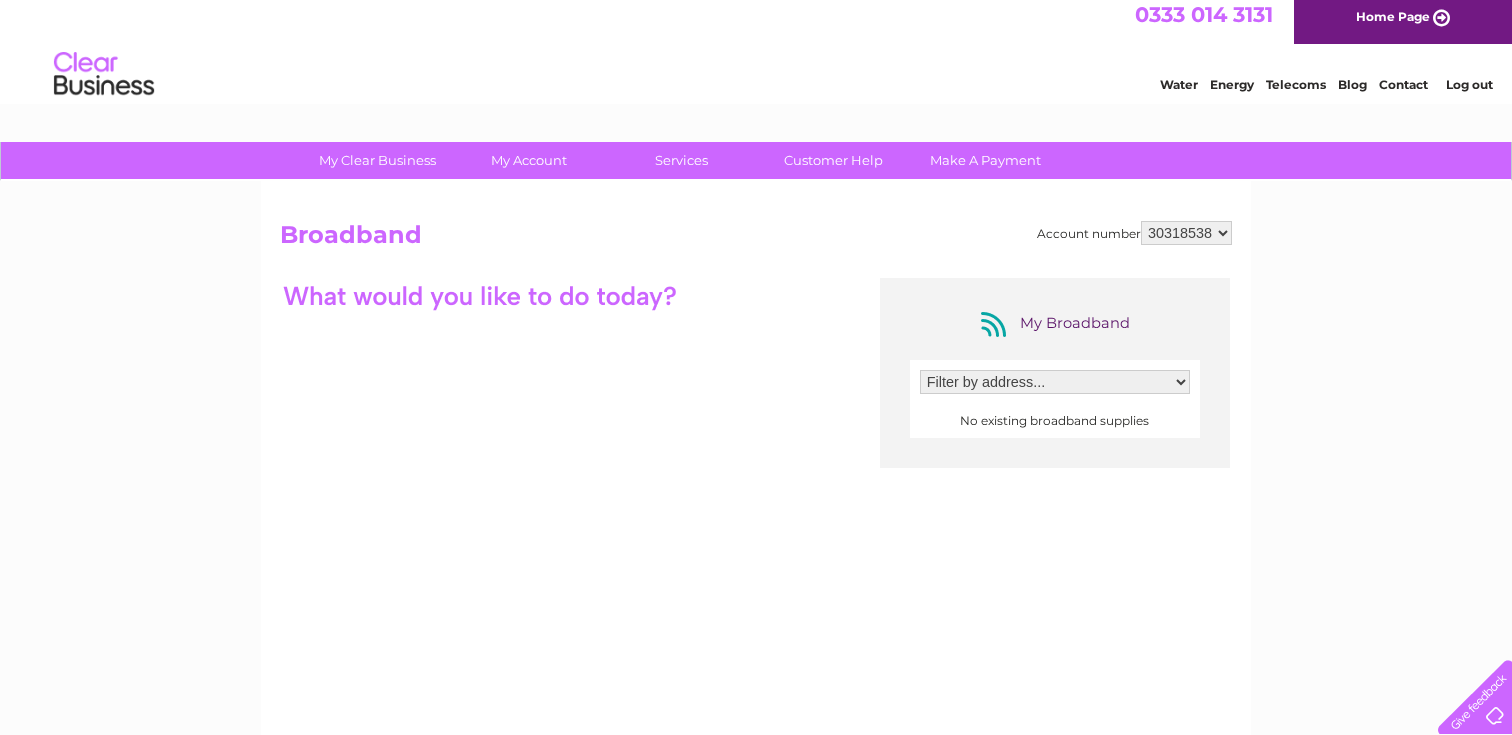 click on "Filter by address..." at bounding box center [1055, 382] 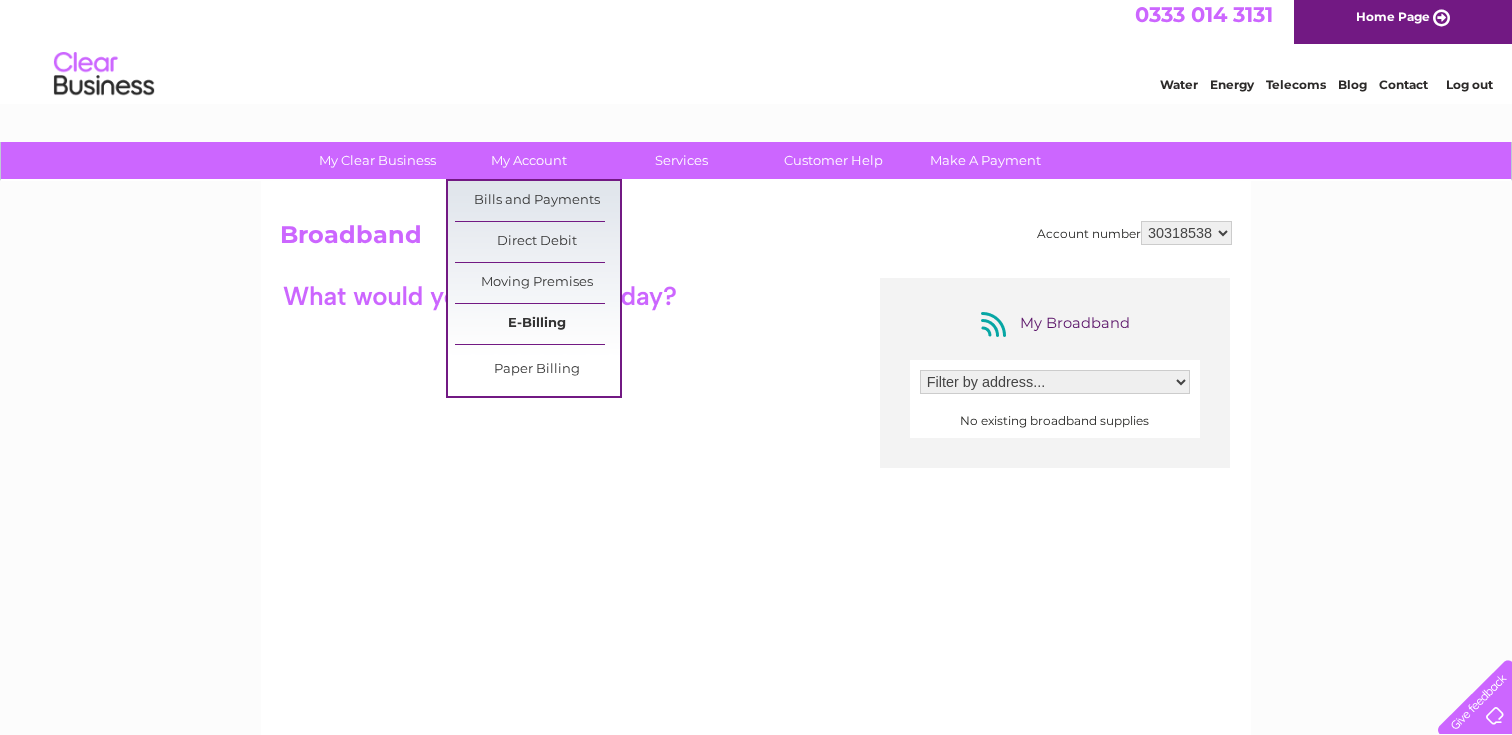 click on "E-Billing" at bounding box center (537, 324) 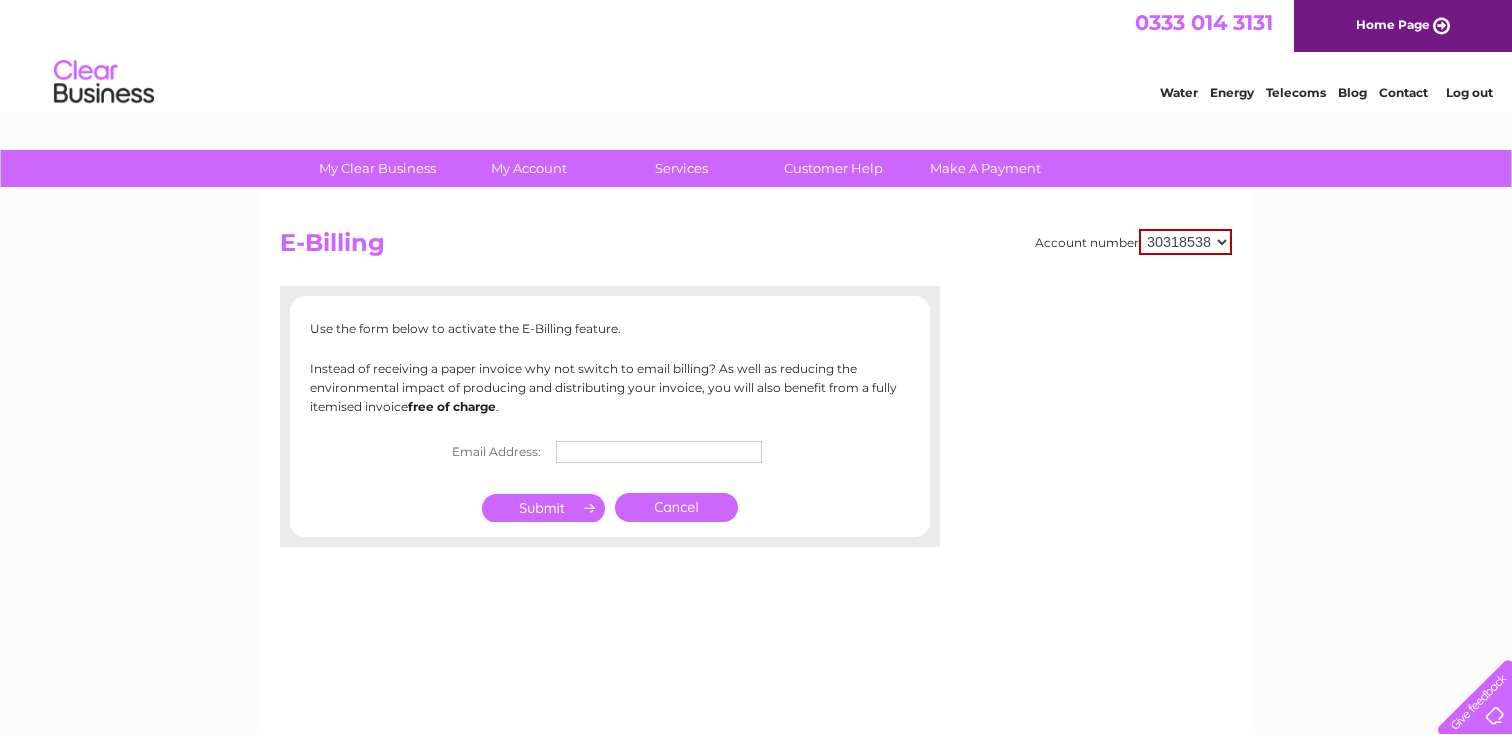 scroll, scrollTop: 0, scrollLeft: 0, axis: both 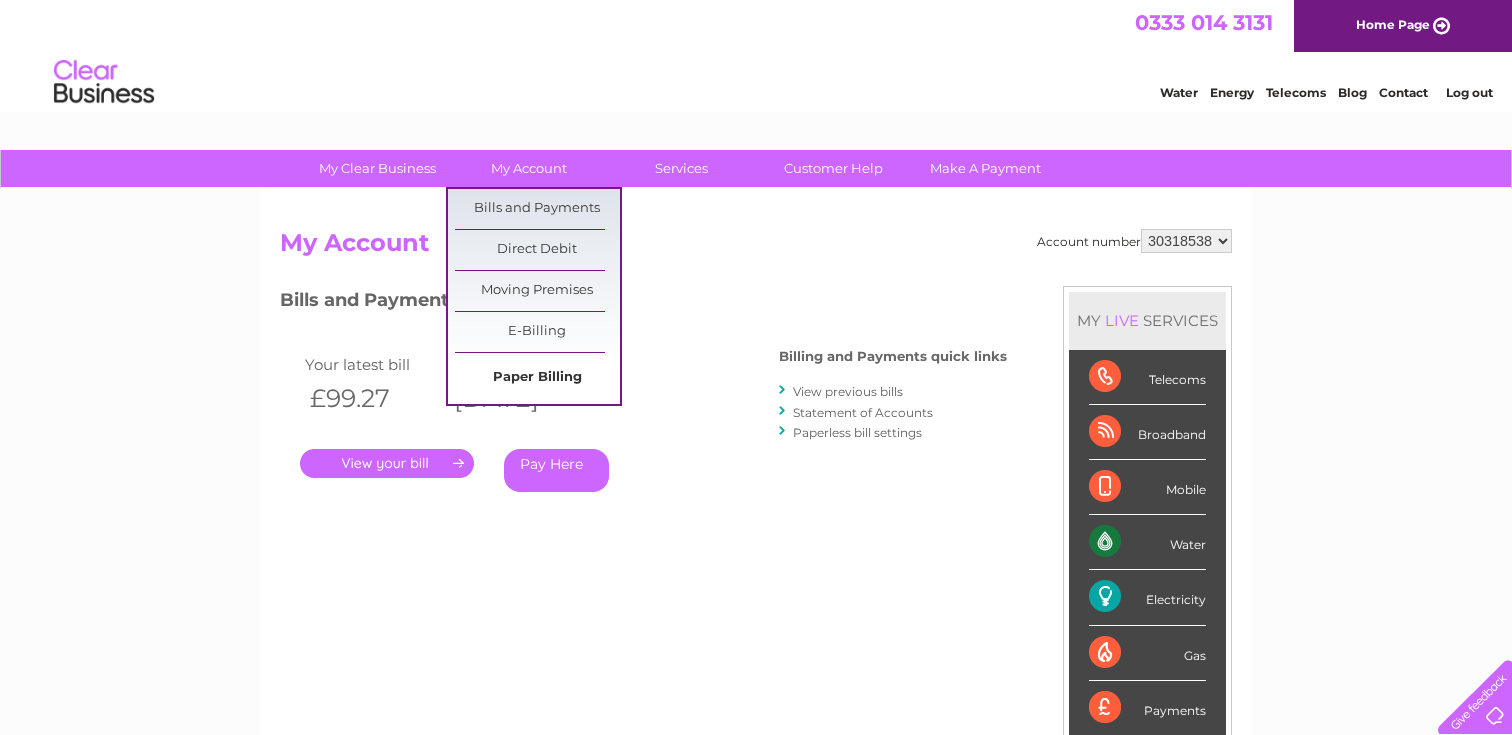 click on "Paper Billing" at bounding box center [537, 378] 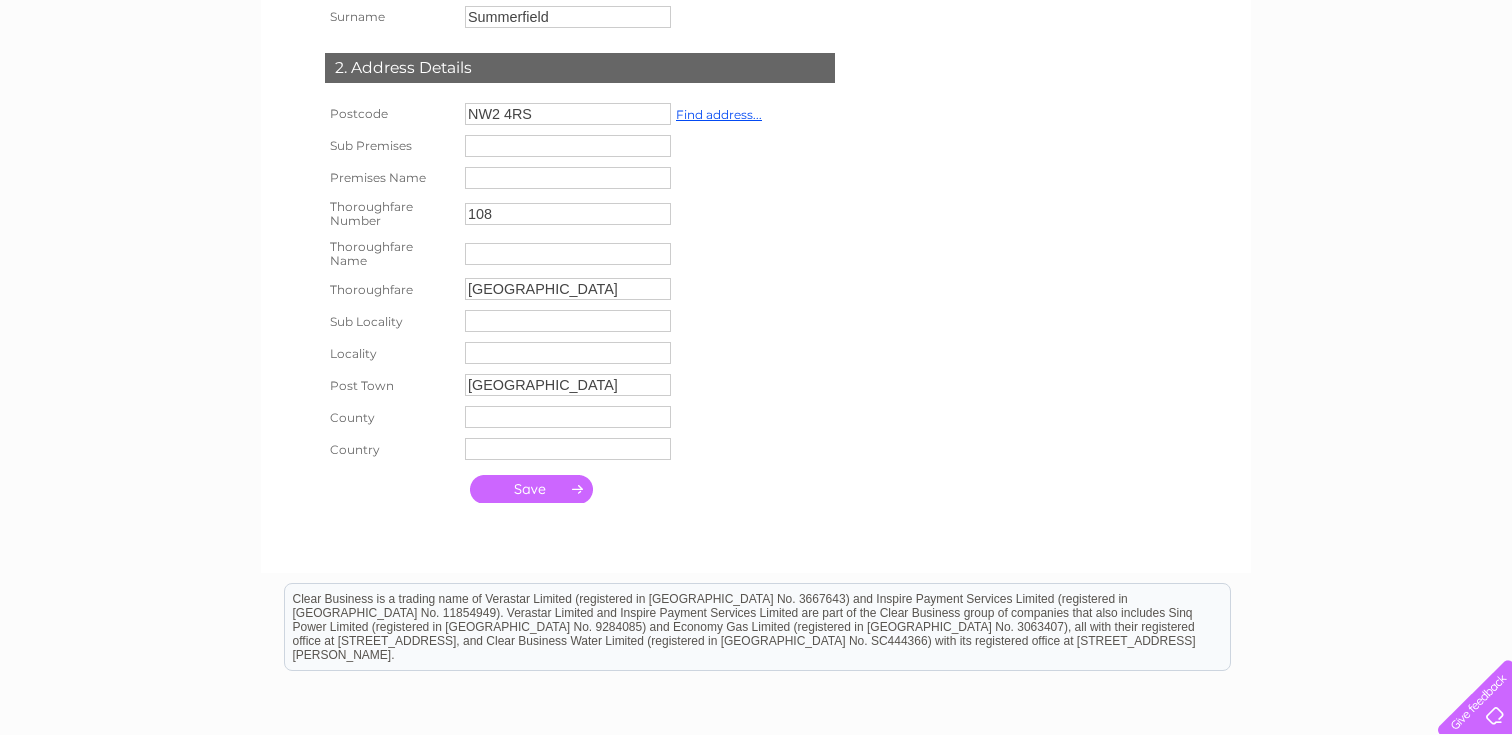 scroll, scrollTop: 241, scrollLeft: 0, axis: vertical 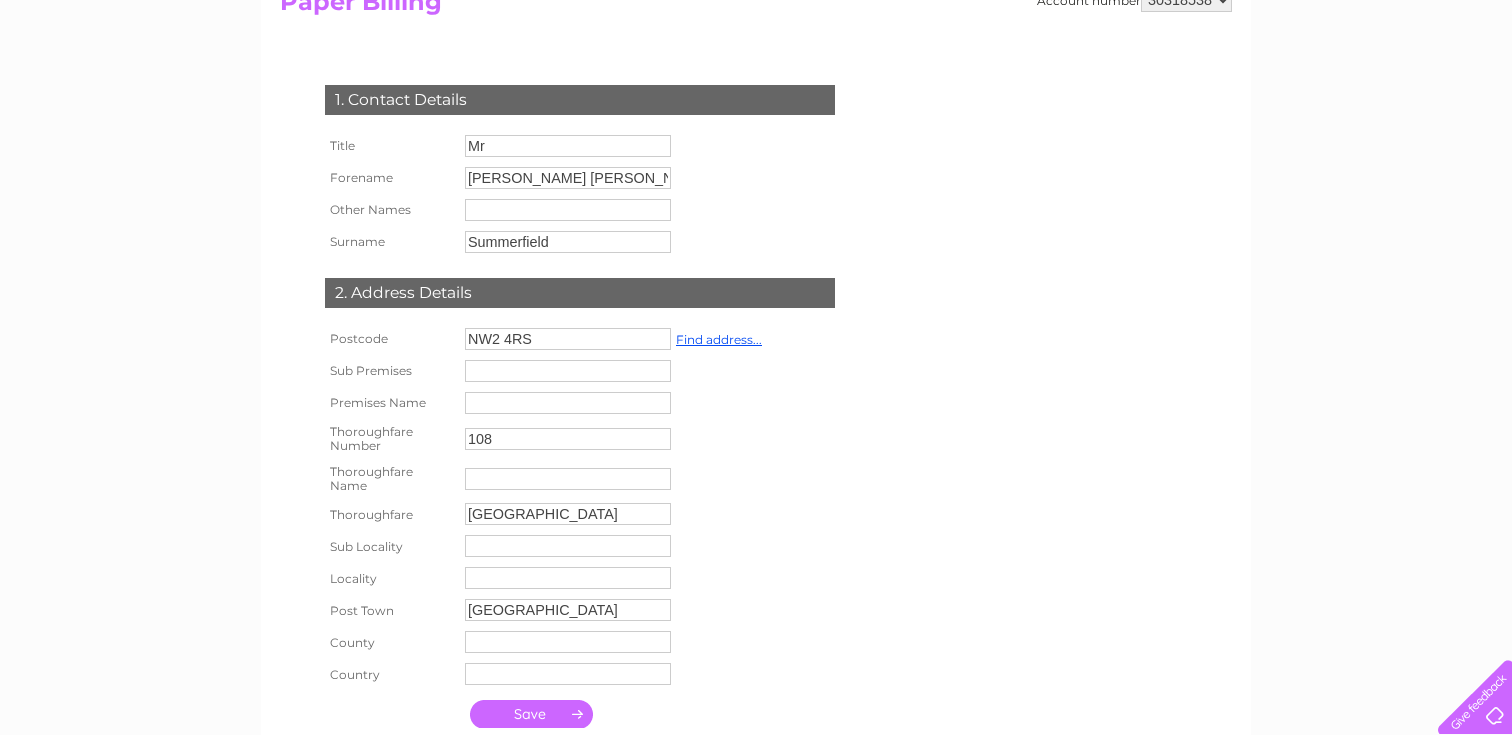 click on "NW2 4RS" at bounding box center (568, 339) 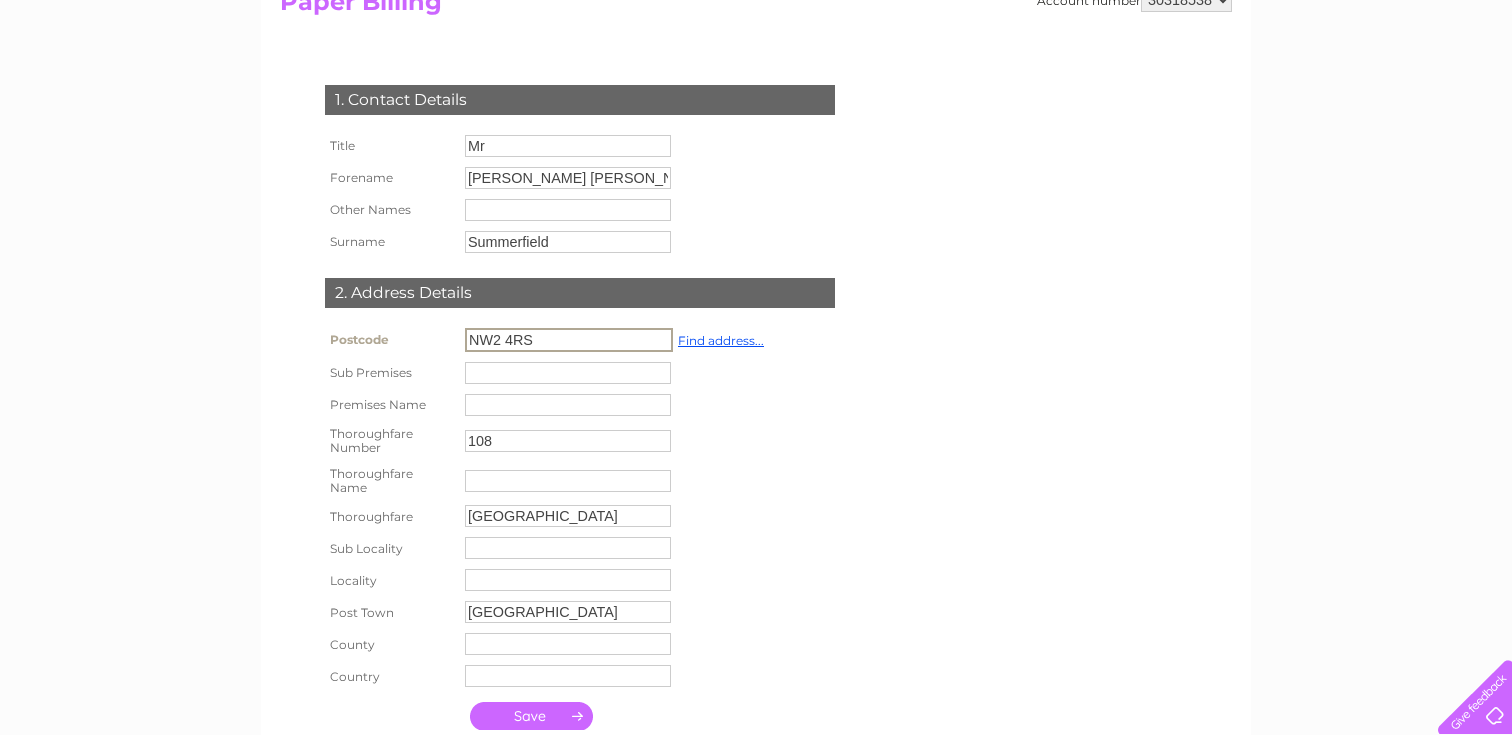 click on "NW2 4RS" at bounding box center (569, 340) 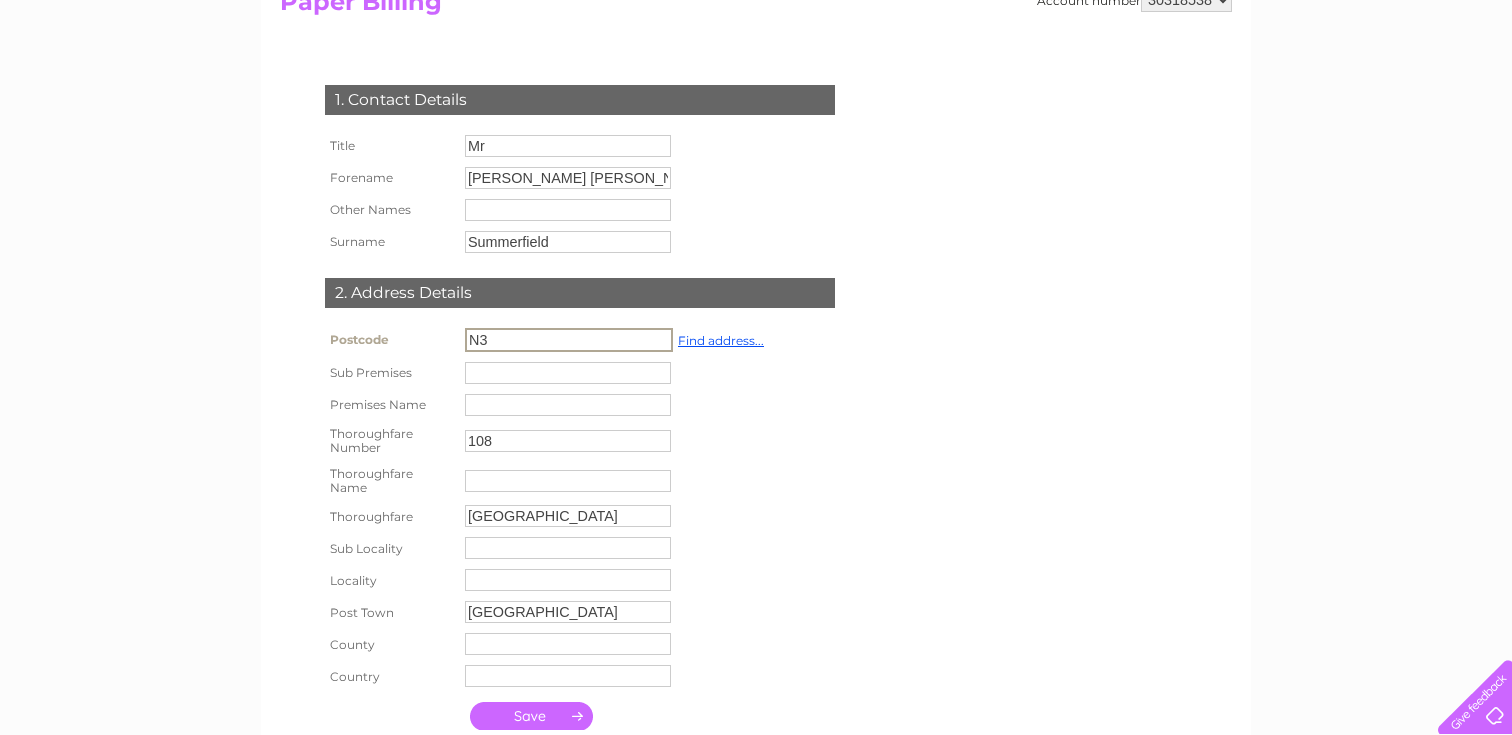 type on "N3 3NS" 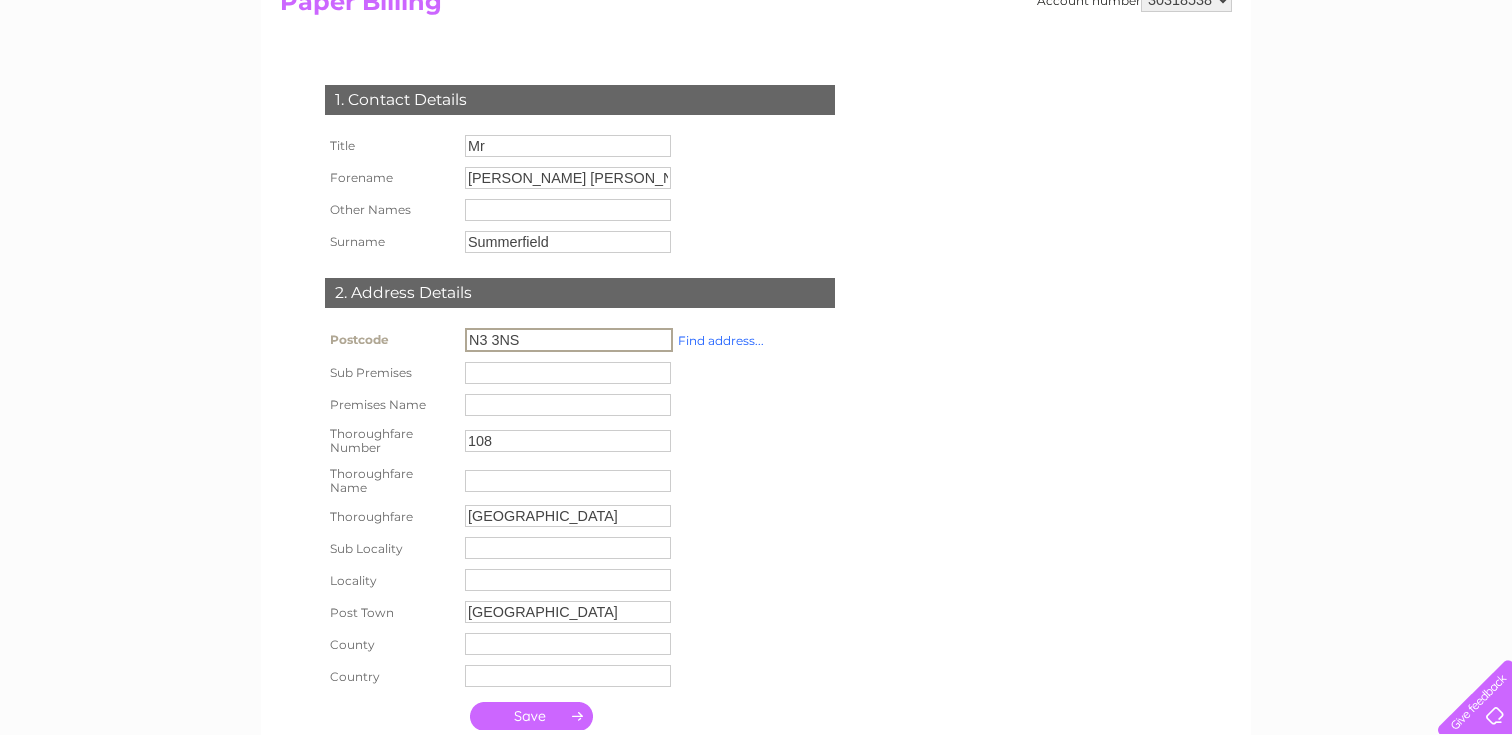 click on "Find address..." at bounding box center (721, 340) 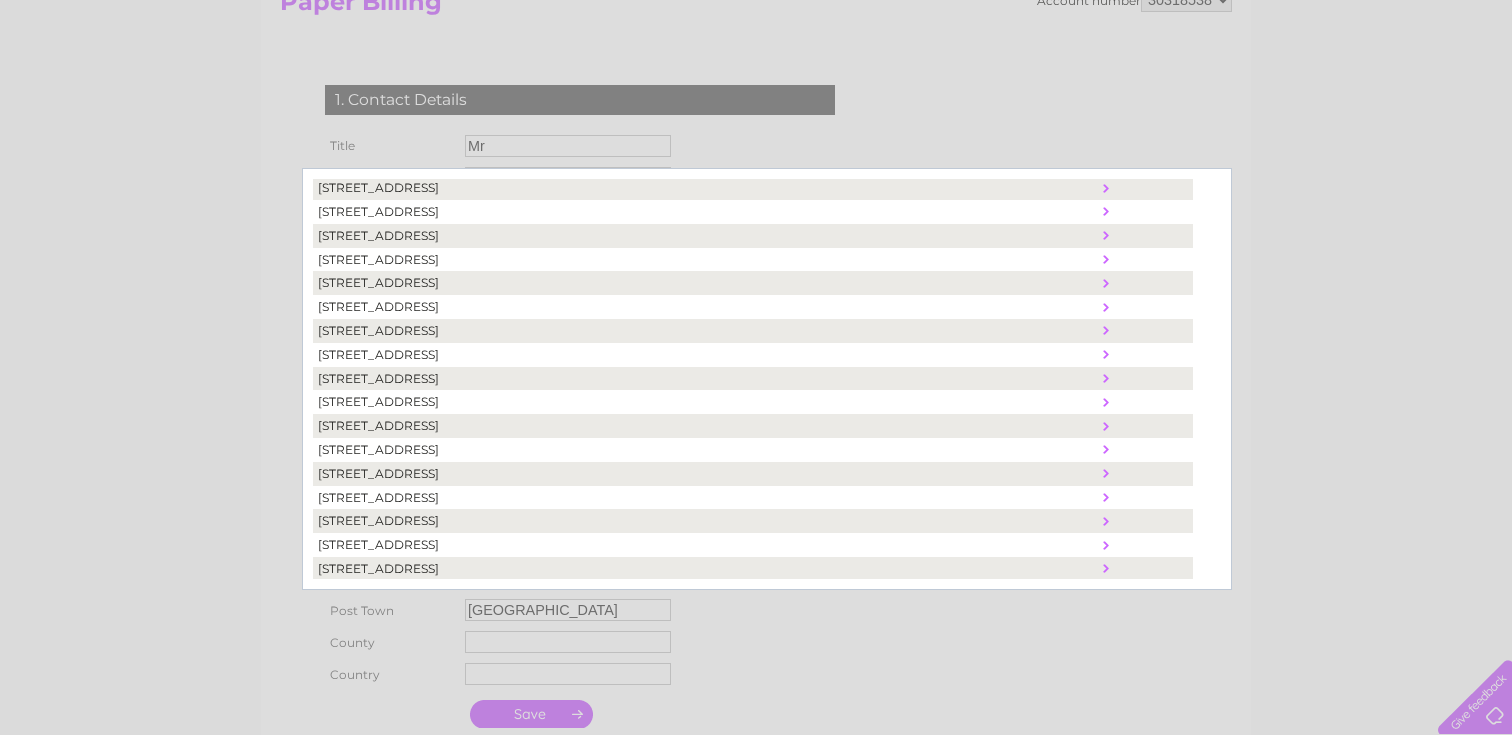 scroll, scrollTop: 280, scrollLeft: 0, axis: vertical 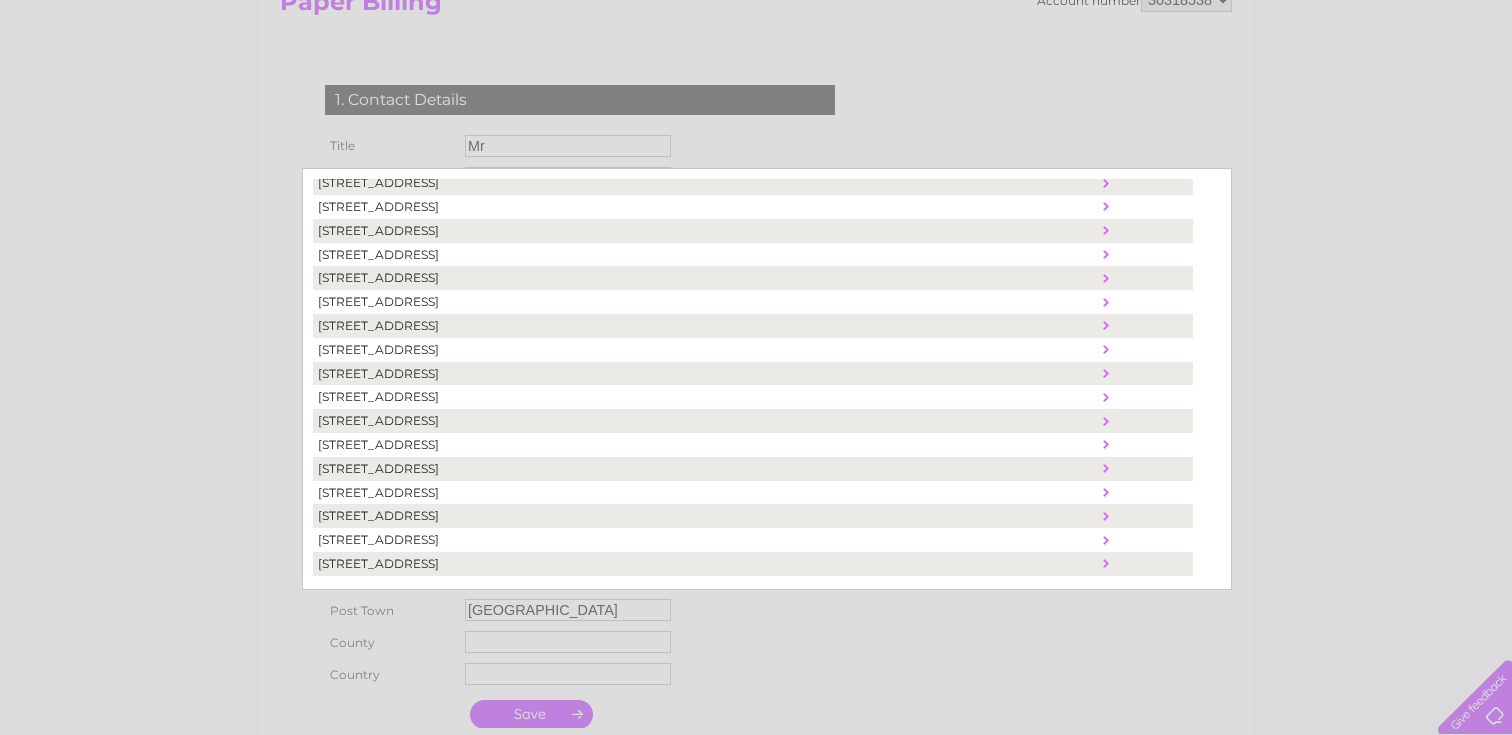 click on "24, Holmwood Gardens, London, United Kingdom, N3 3NS" at bounding box center [705, 350] 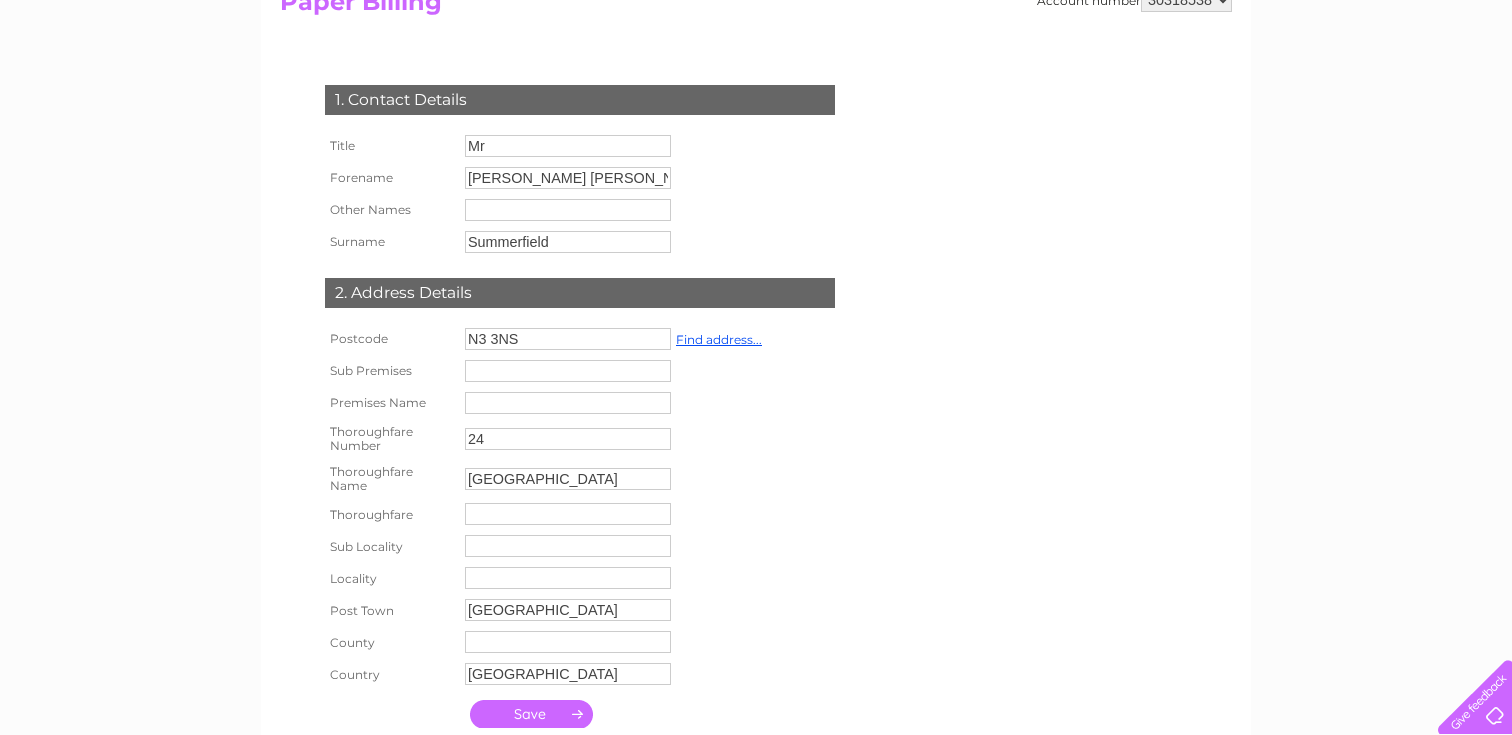 click at bounding box center [531, 714] 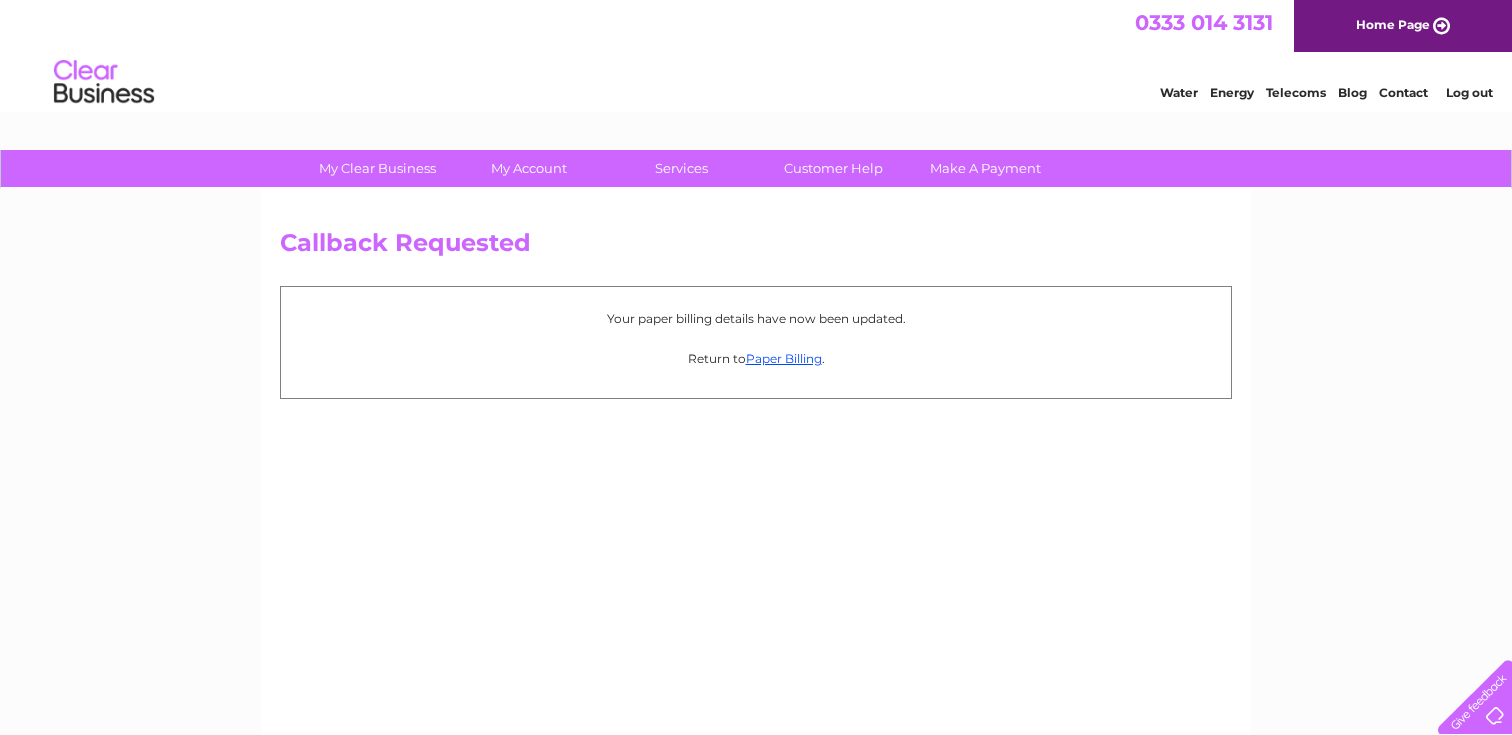scroll, scrollTop: 0, scrollLeft: 0, axis: both 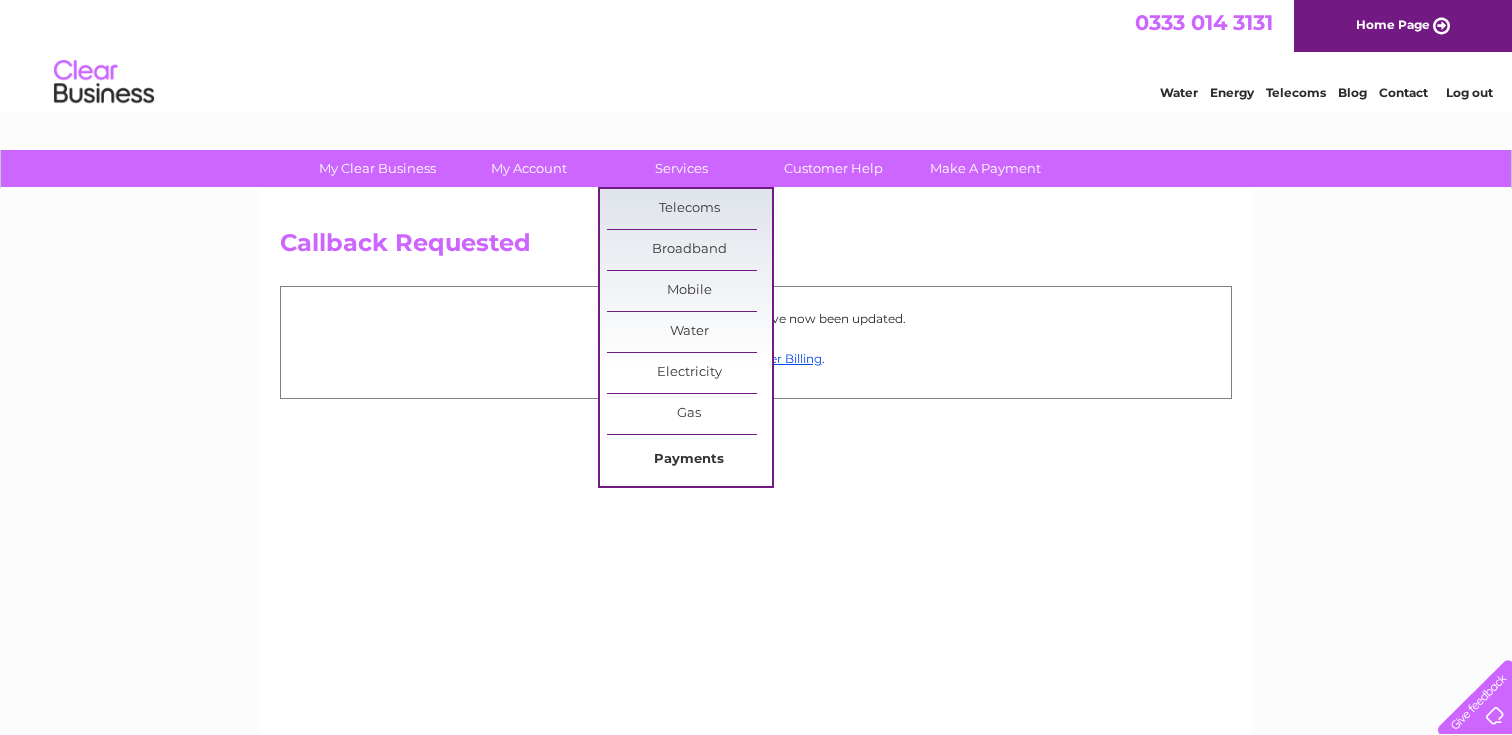 click on "Payments" at bounding box center [689, 460] 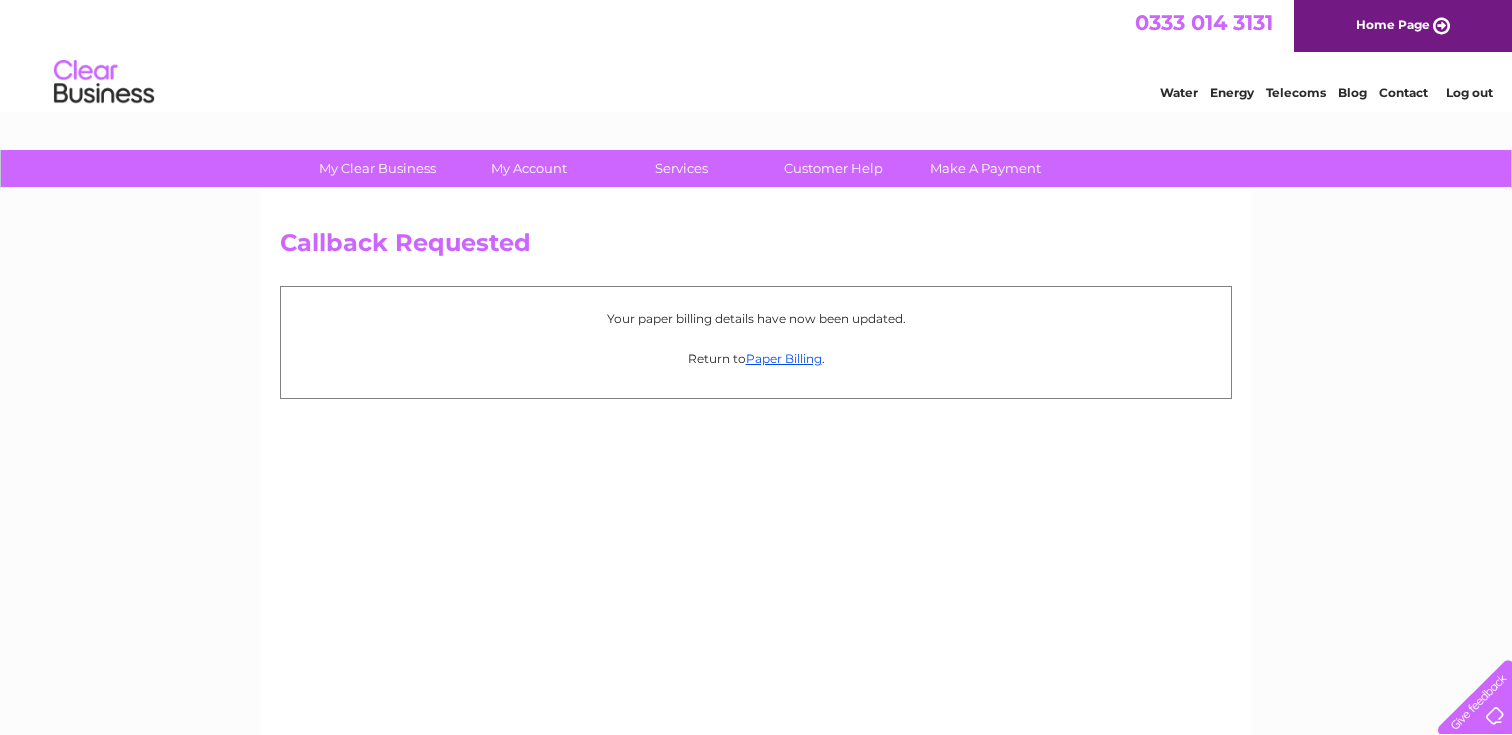 scroll, scrollTop: 0, scrollLeft: 0, axis: both 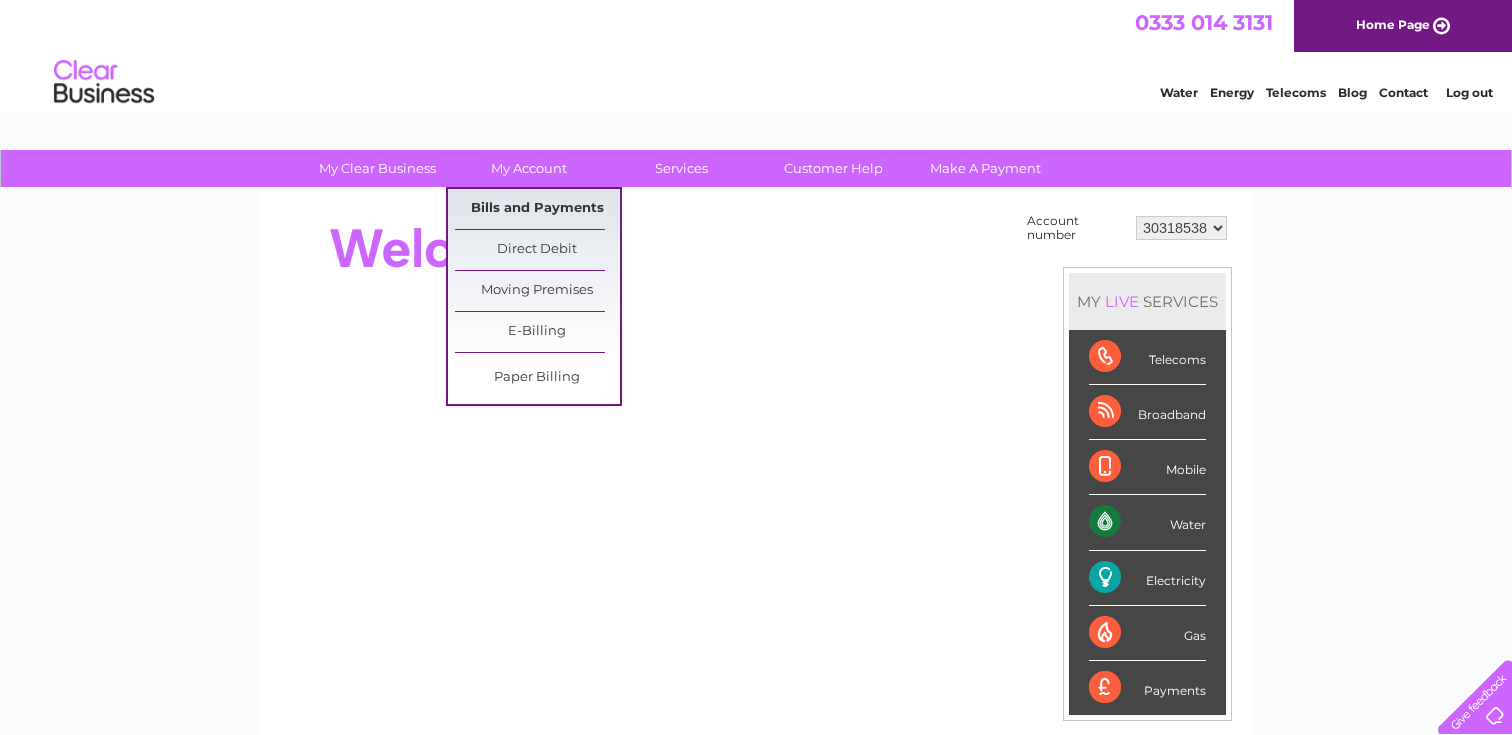 click on "Bills and Payments" at bounding box center (537, 209) 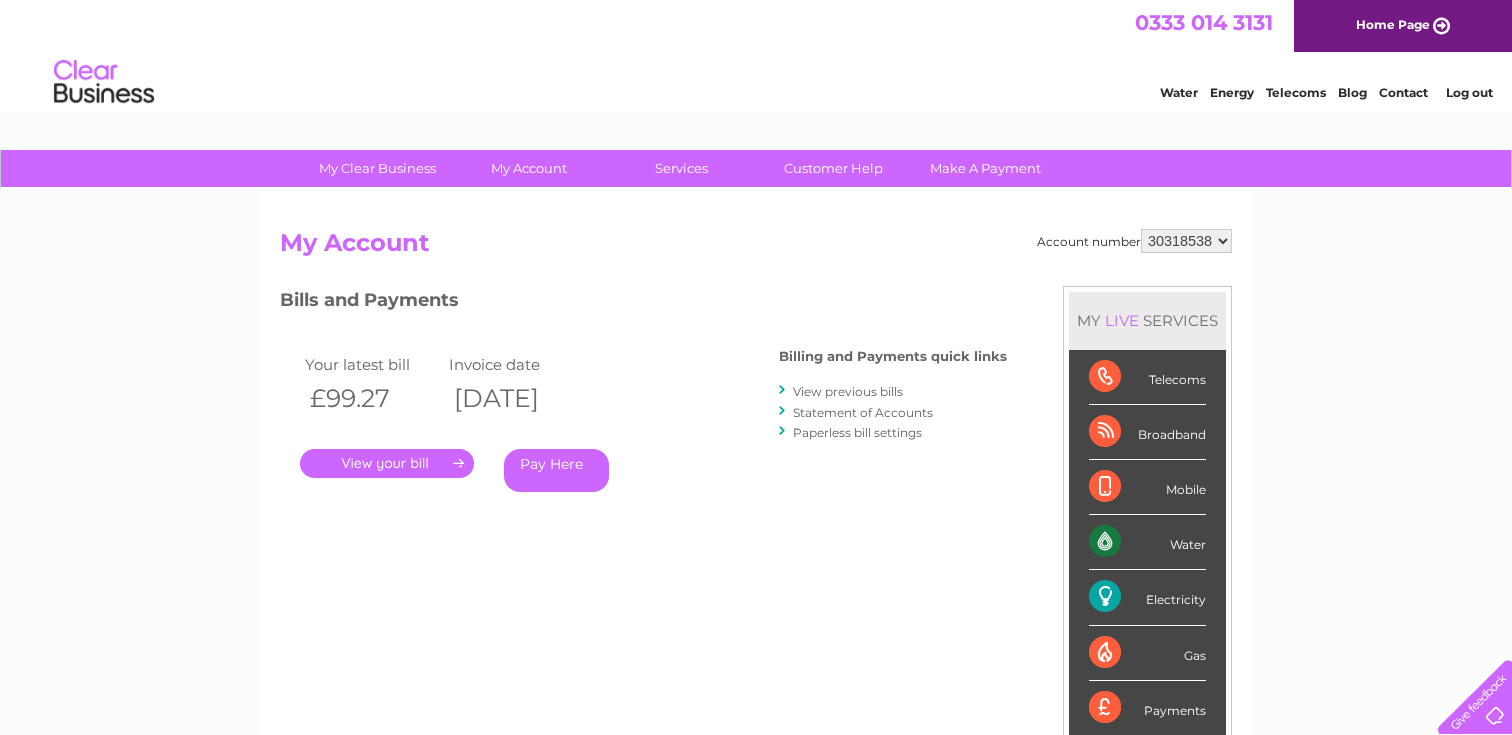 scroll, scrollTop: 7, scrollLeft: 0, axis: vertical 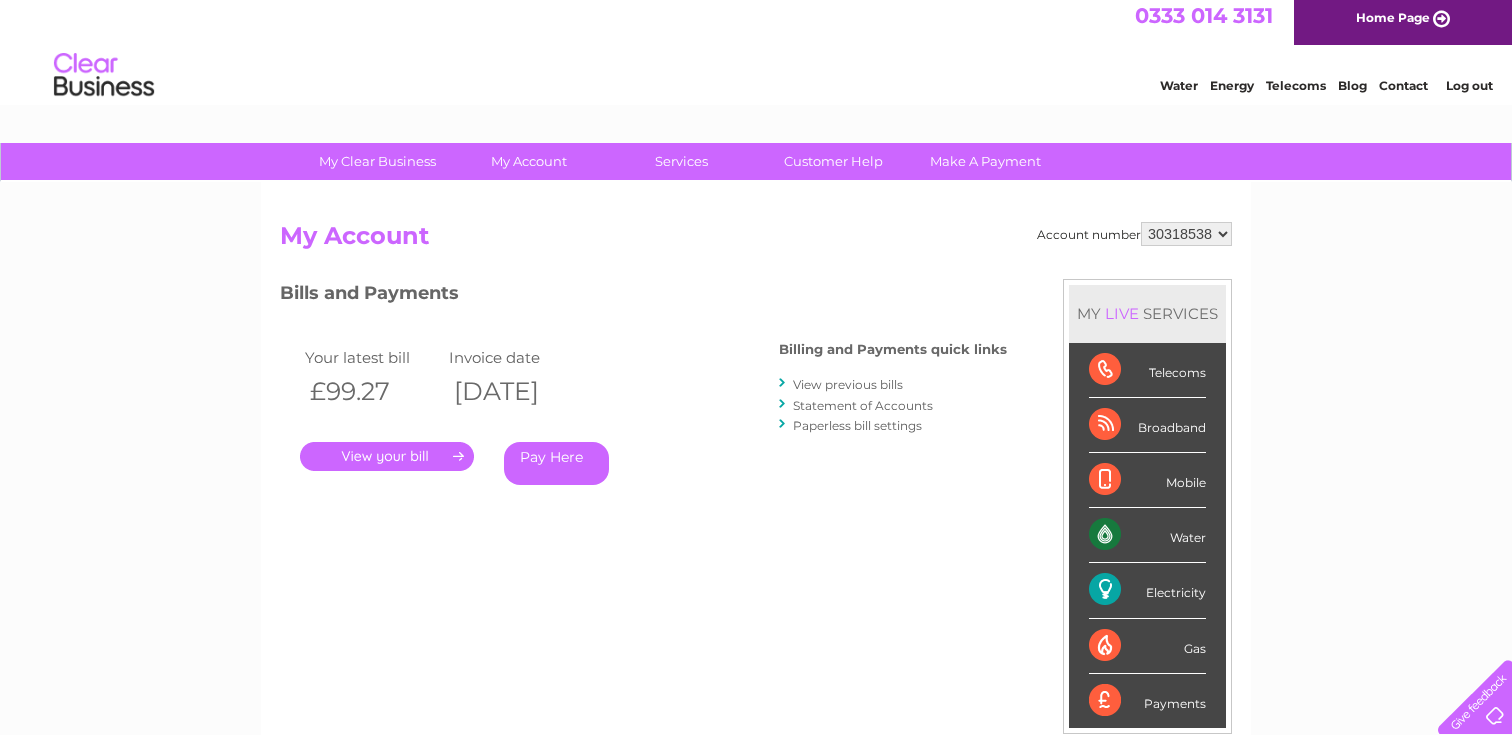 click at bounding box center (783, 383) 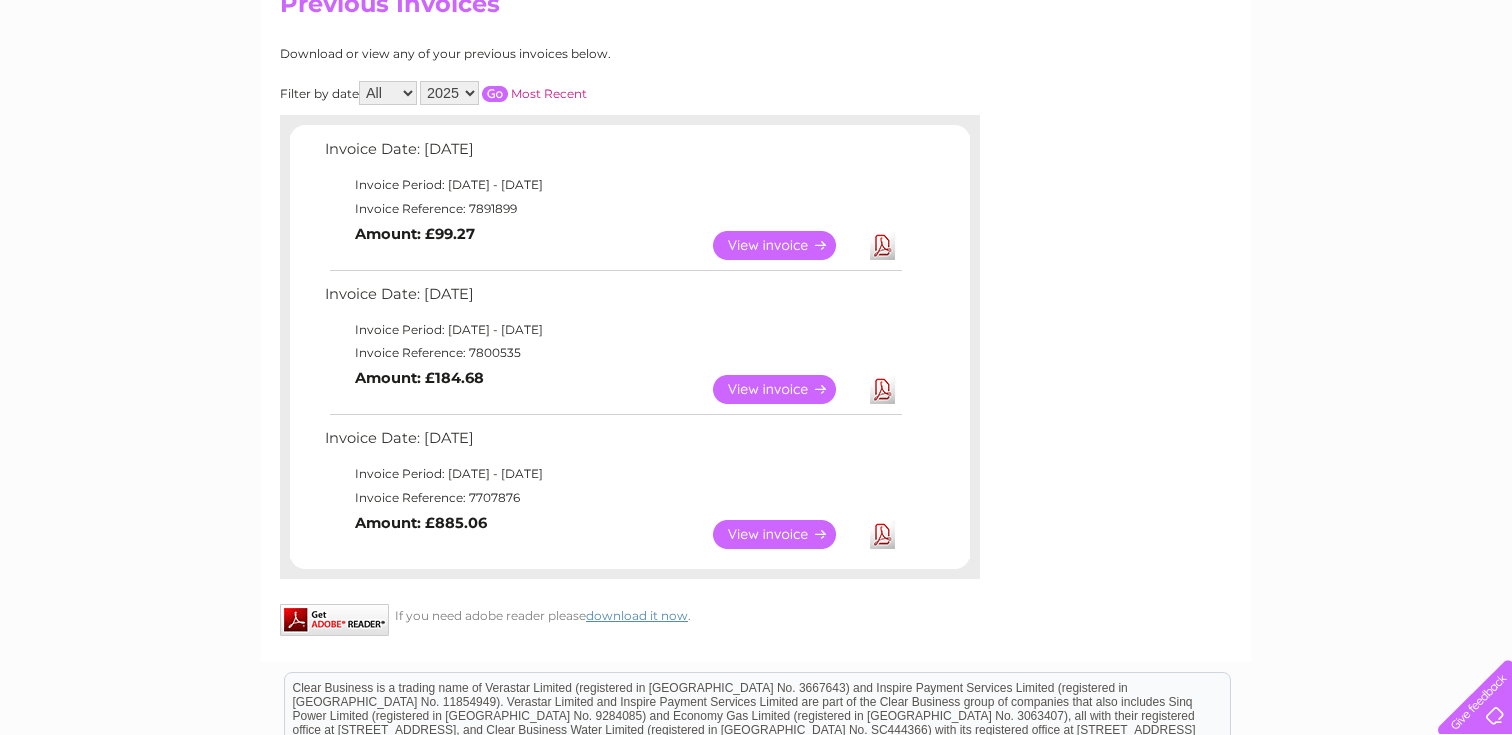 scroll, scrollTop: 276, scrollLeft: 0, axis: vertical 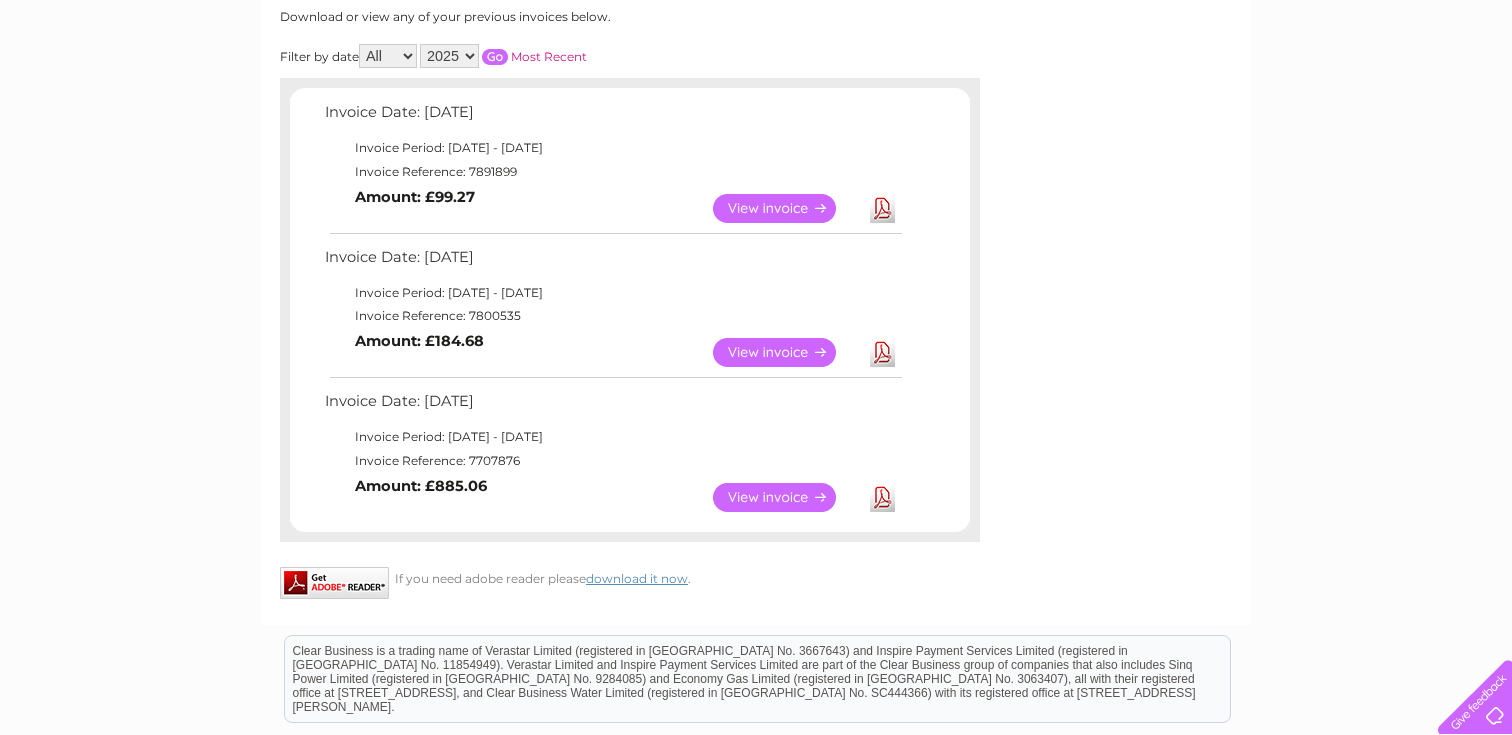 click on "View" at bounding box center [786, 497] 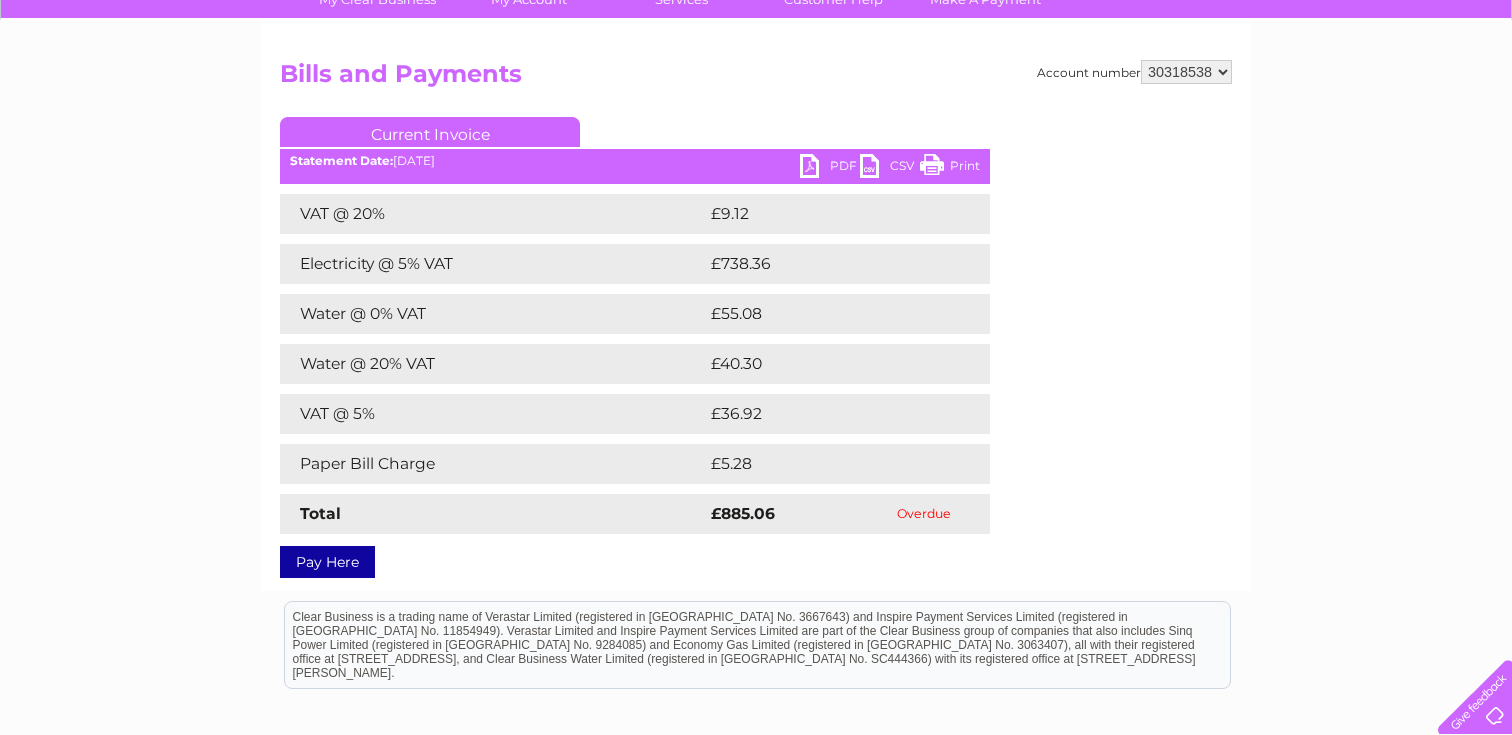 scroll, scrollTop: 148, scrollLeft: 0, axis: vertical 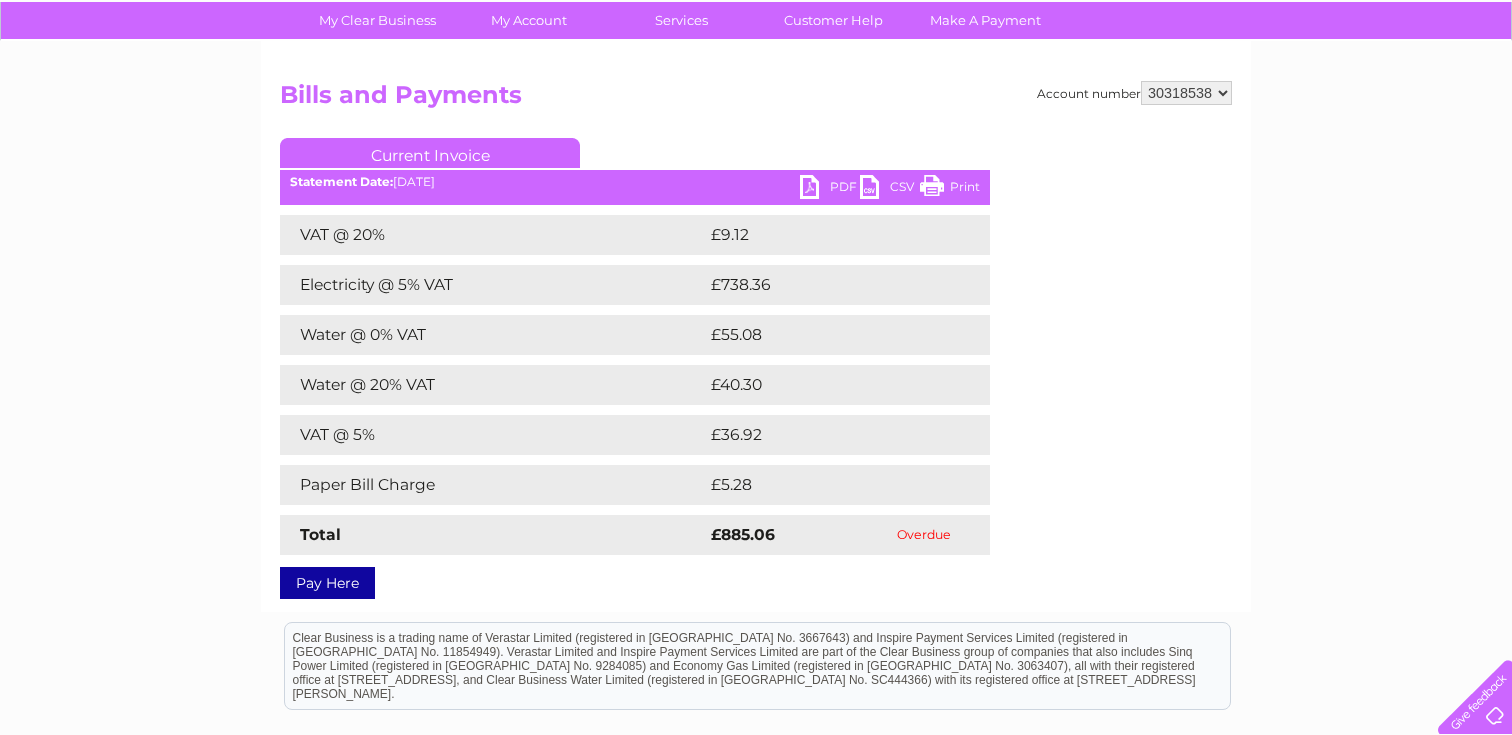 click on "PDF" at bounding box center [830, 189] 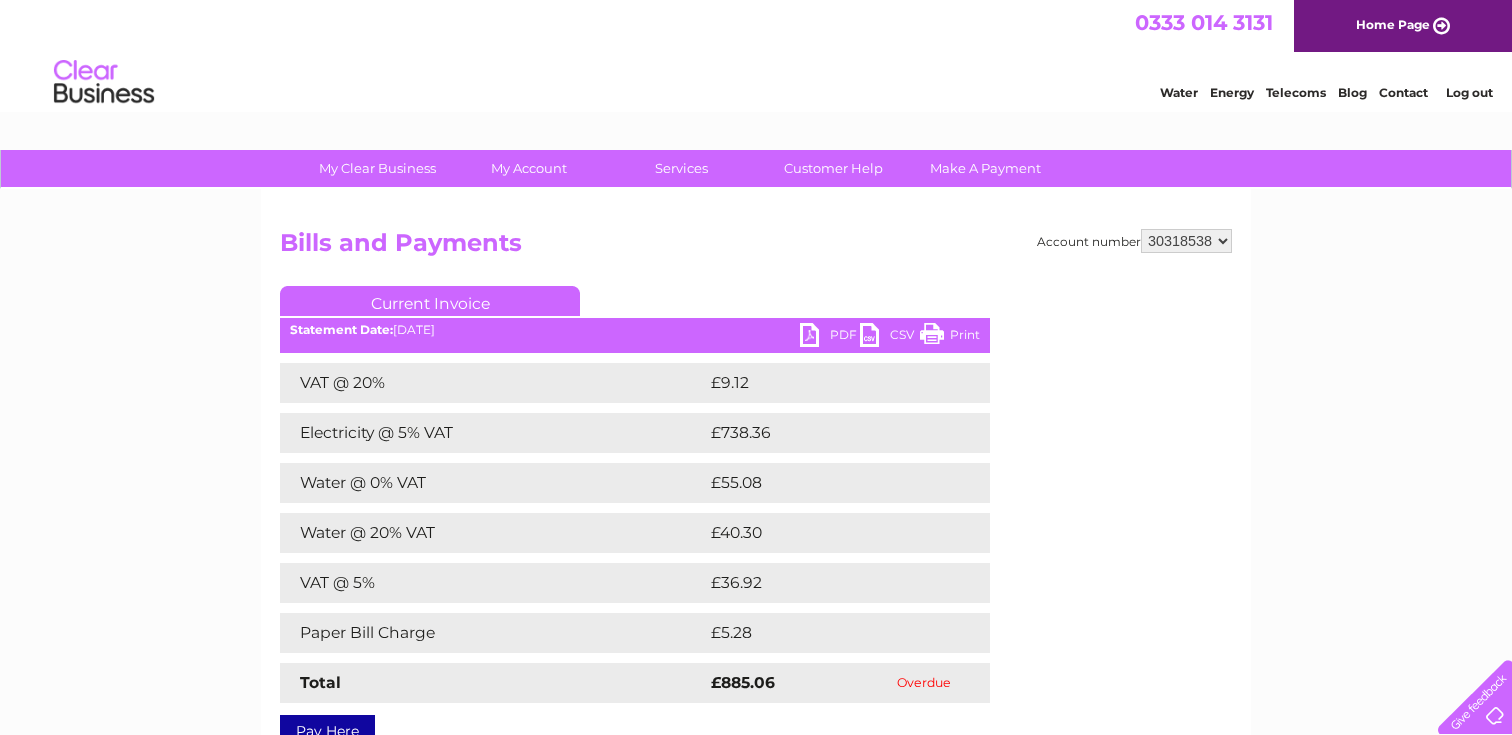 click on "My Clear Business
Login Details
My Details
My Preferences
Link Account
My Account
Bills and Payments   Direct Debit   Moving Premises" at bounding box center [756, 626] 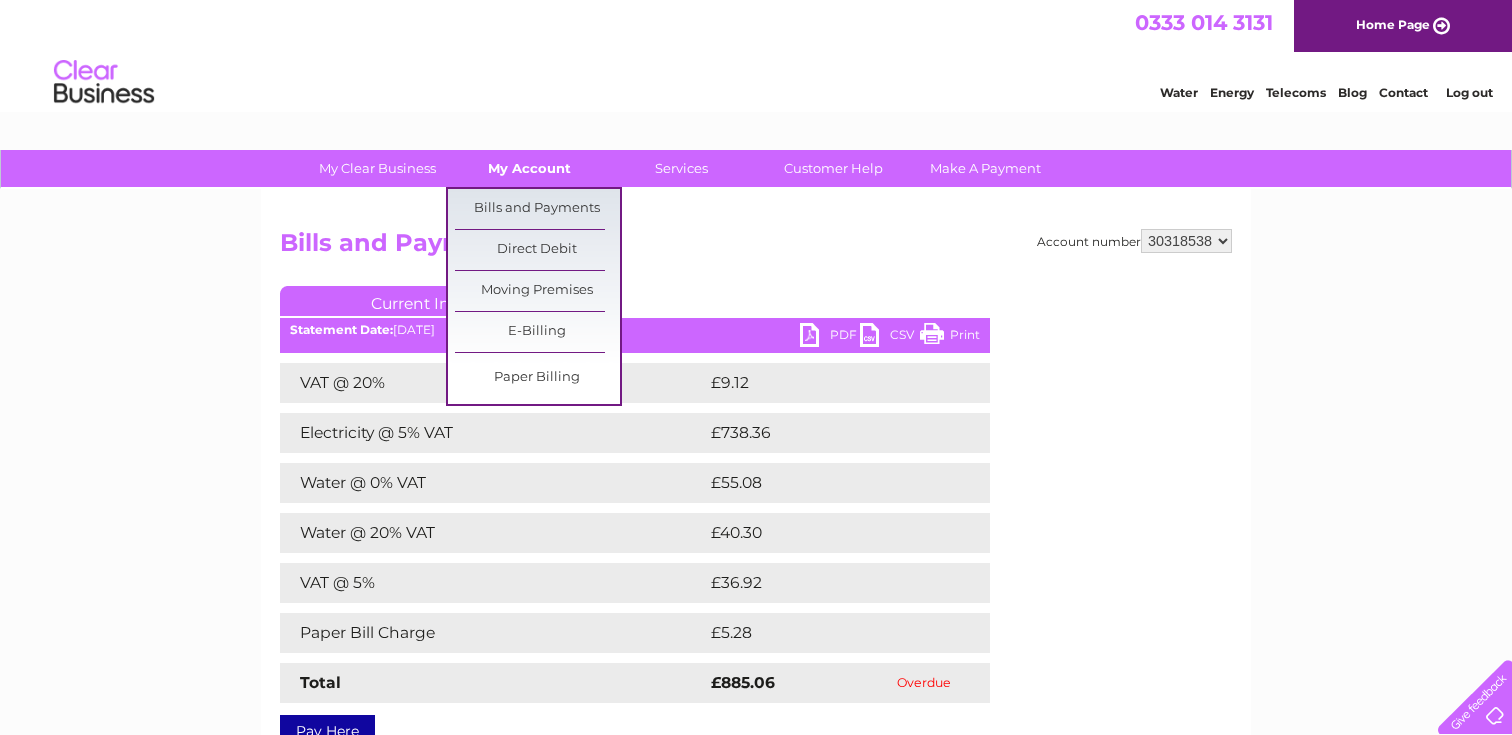 click on "My Account" at bounding box center [529, 168] 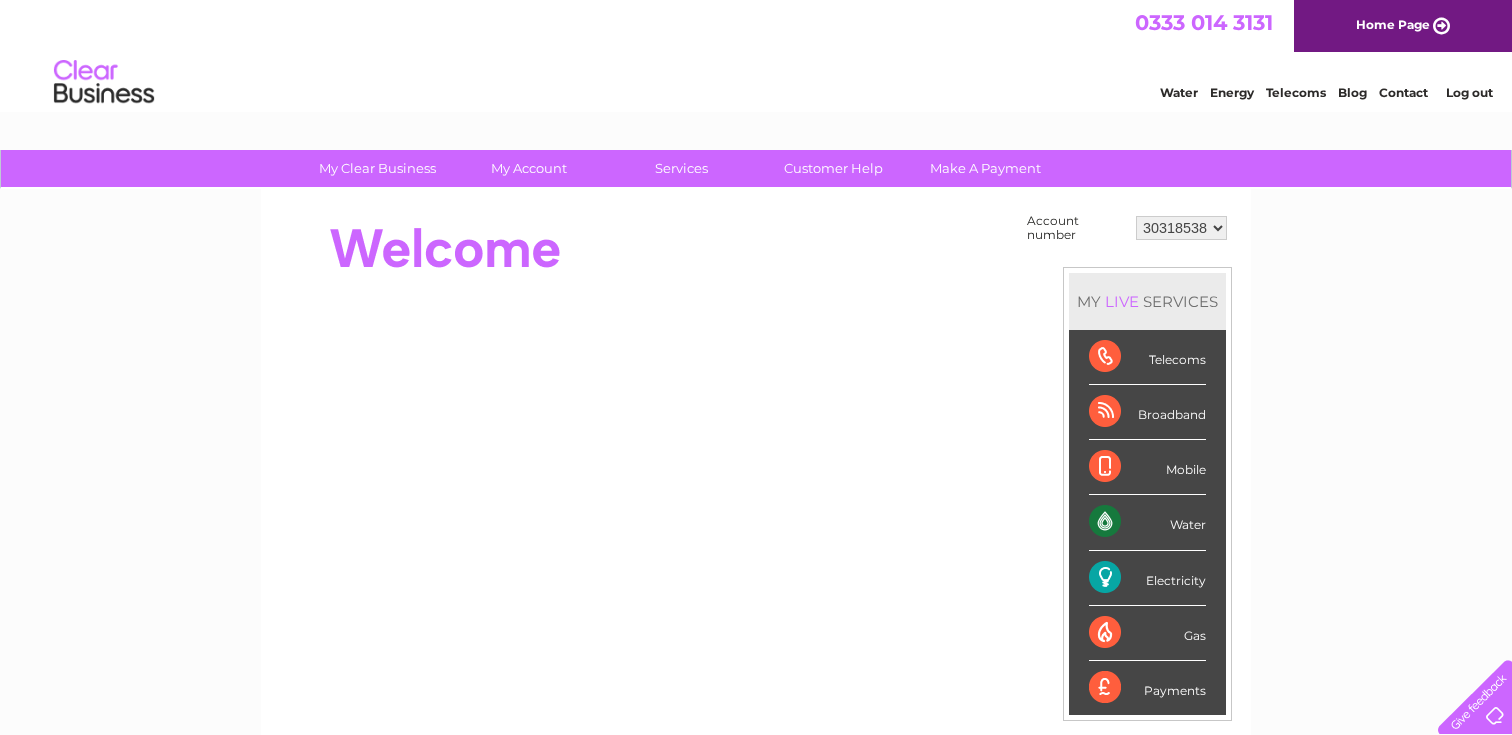 scroll, scrollTop: 0, scrollLeft: 0, axis: both 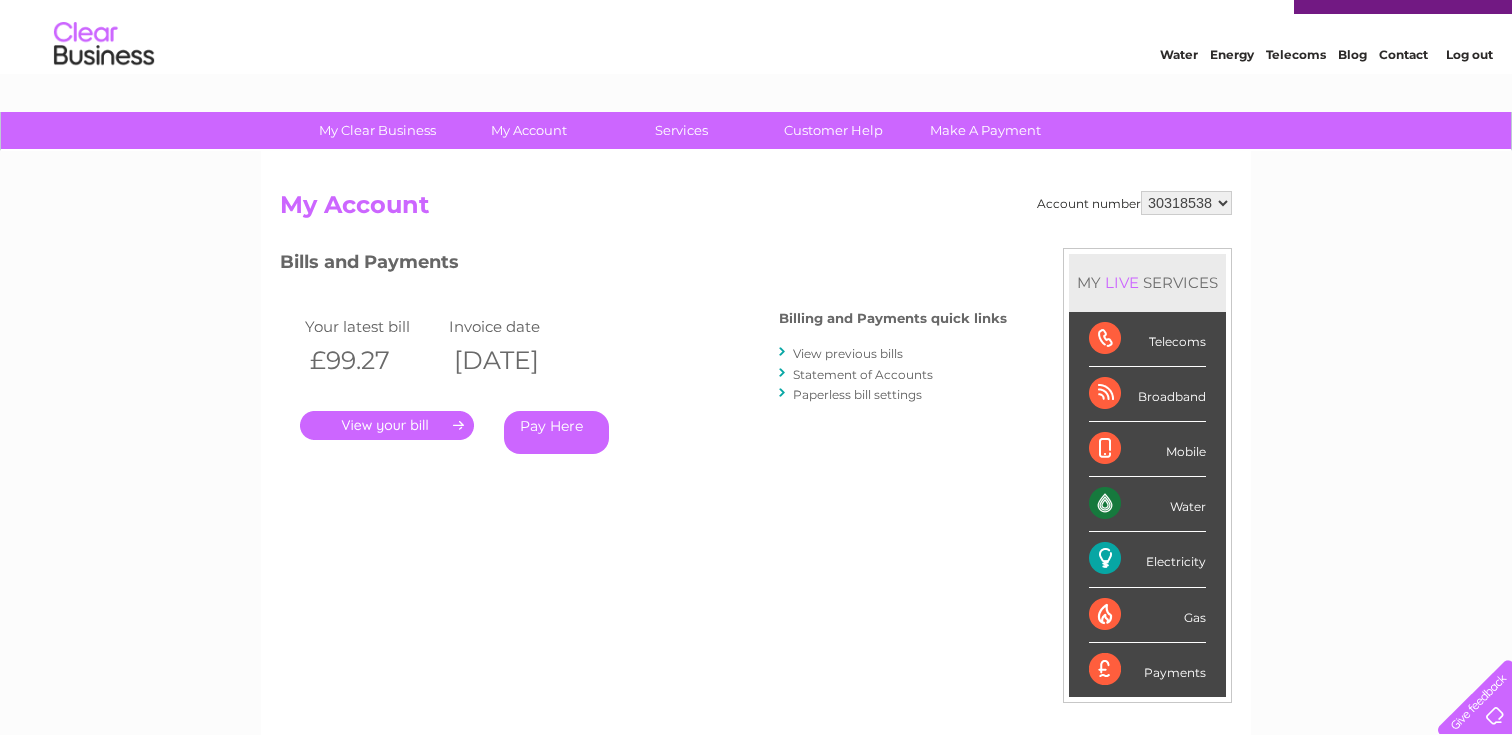 click on "Statement of Accounts" at bounding box center (863, 374) 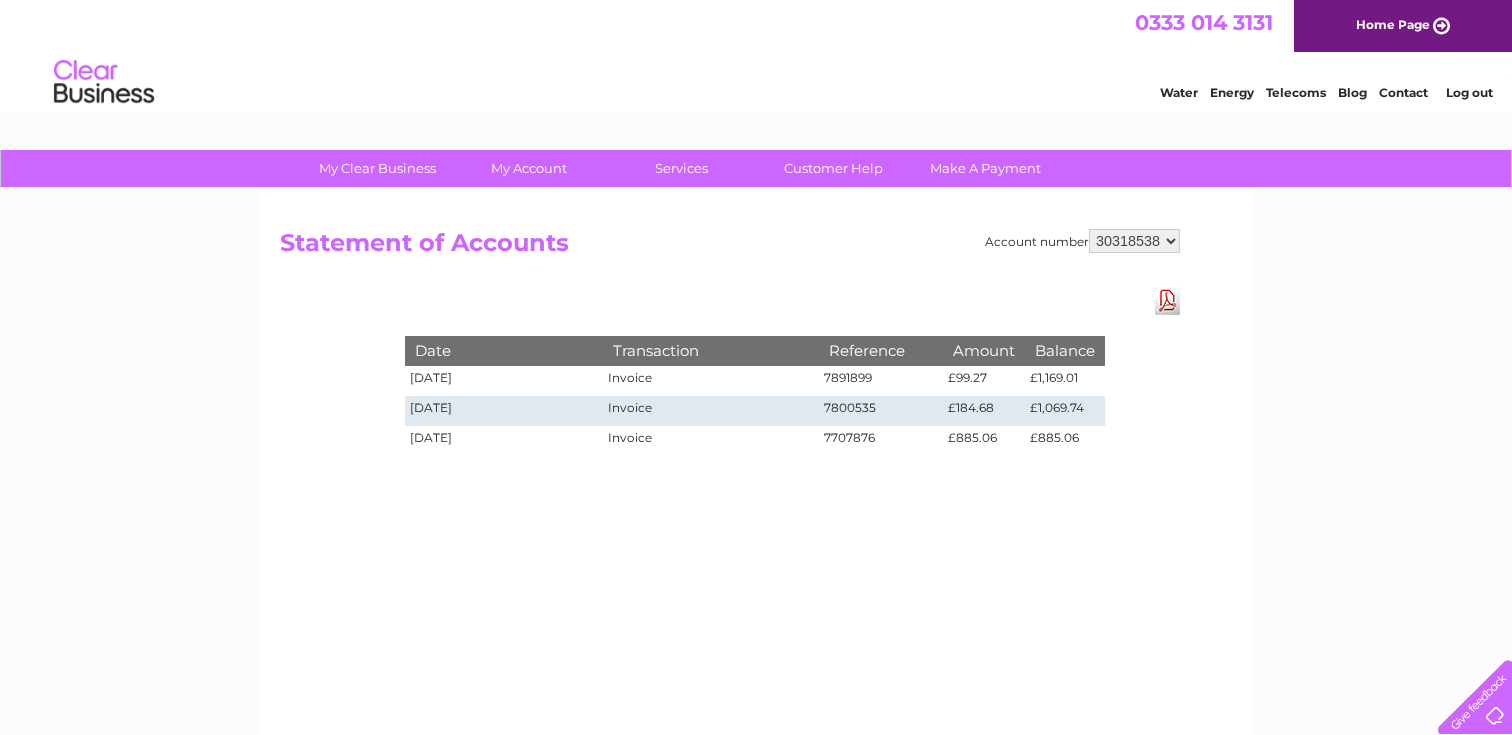 scroll, scrollTop: 0, scrollLeft: 0, axis: both 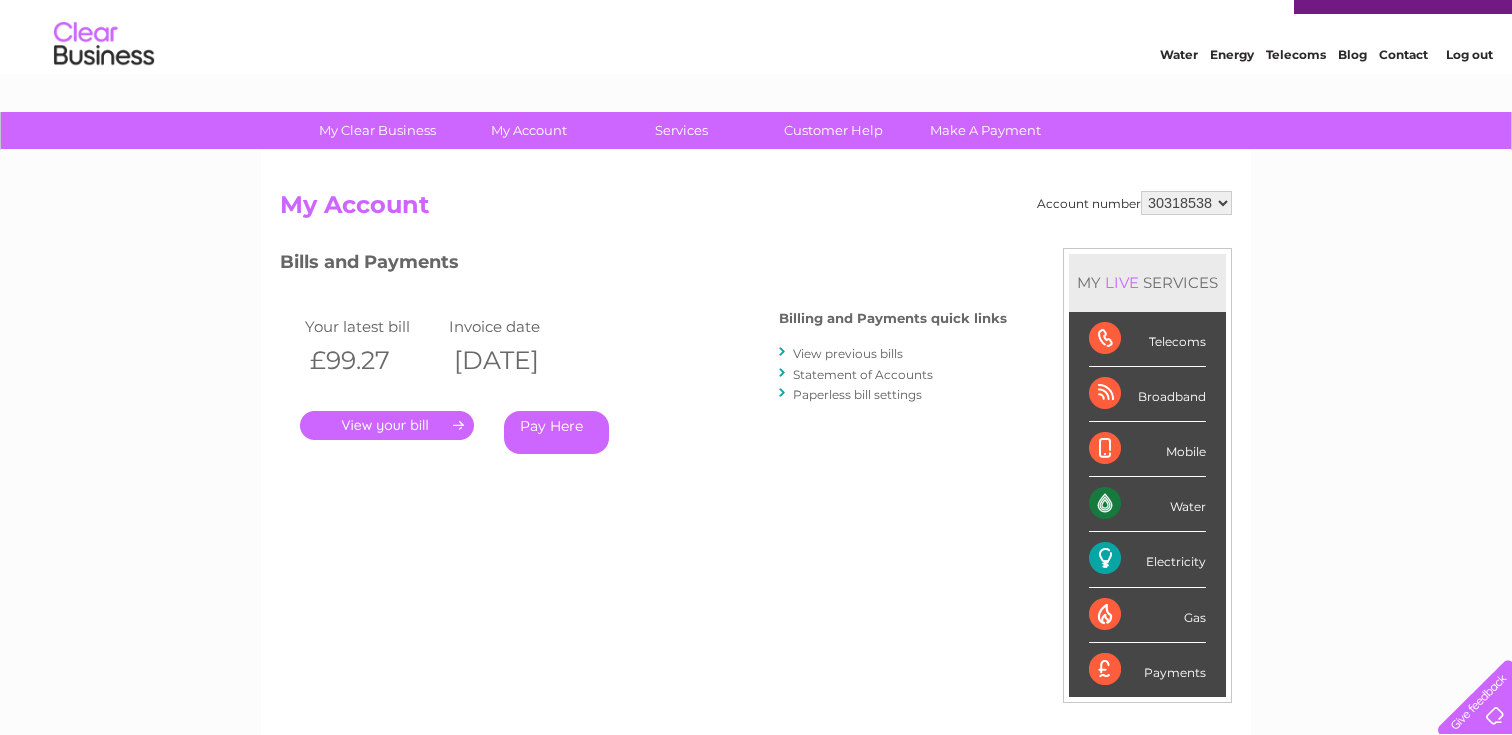click on "My Account" at bounding box center [756, 210] 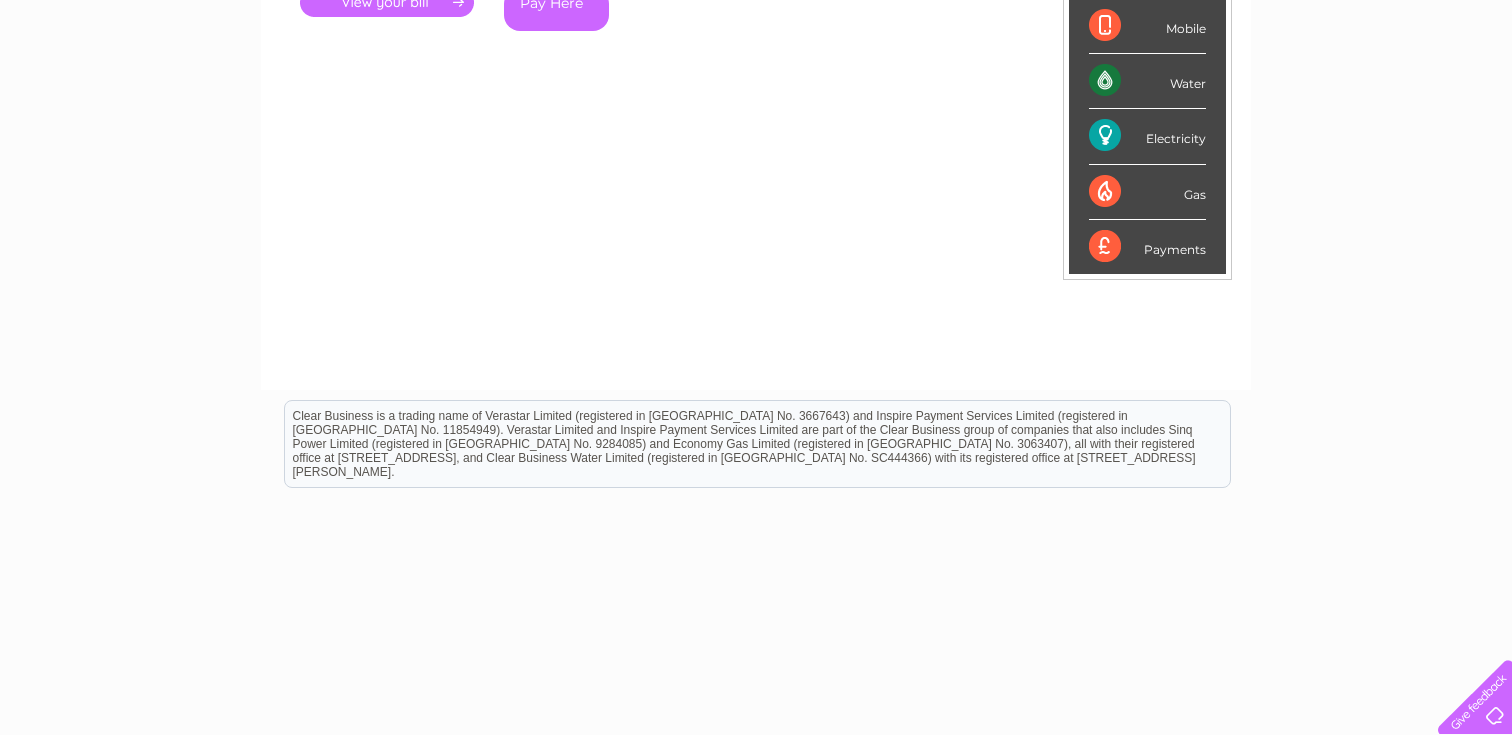 scroll, scrollTop: 0, scrollLeft: 0, axis: both 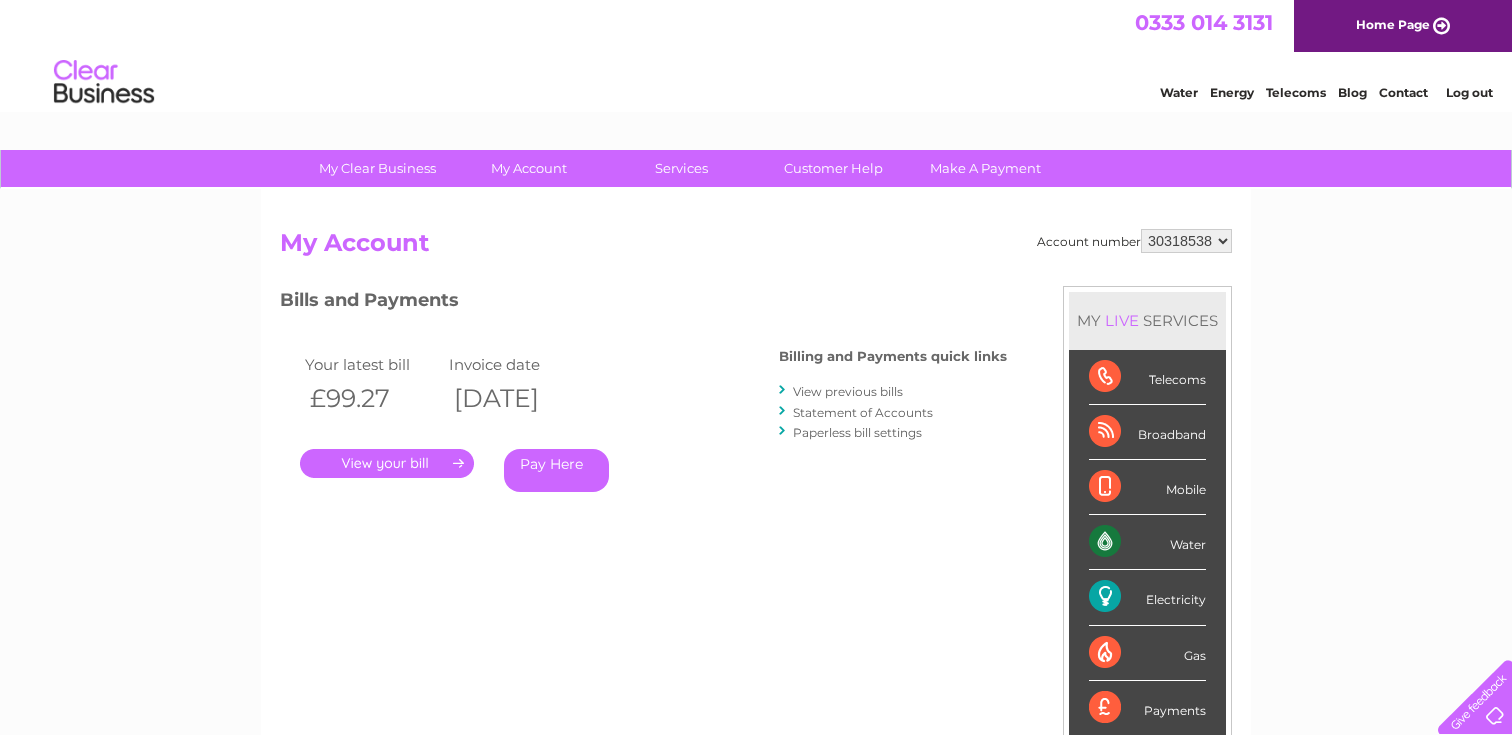 click at bounding box center [104, 82] 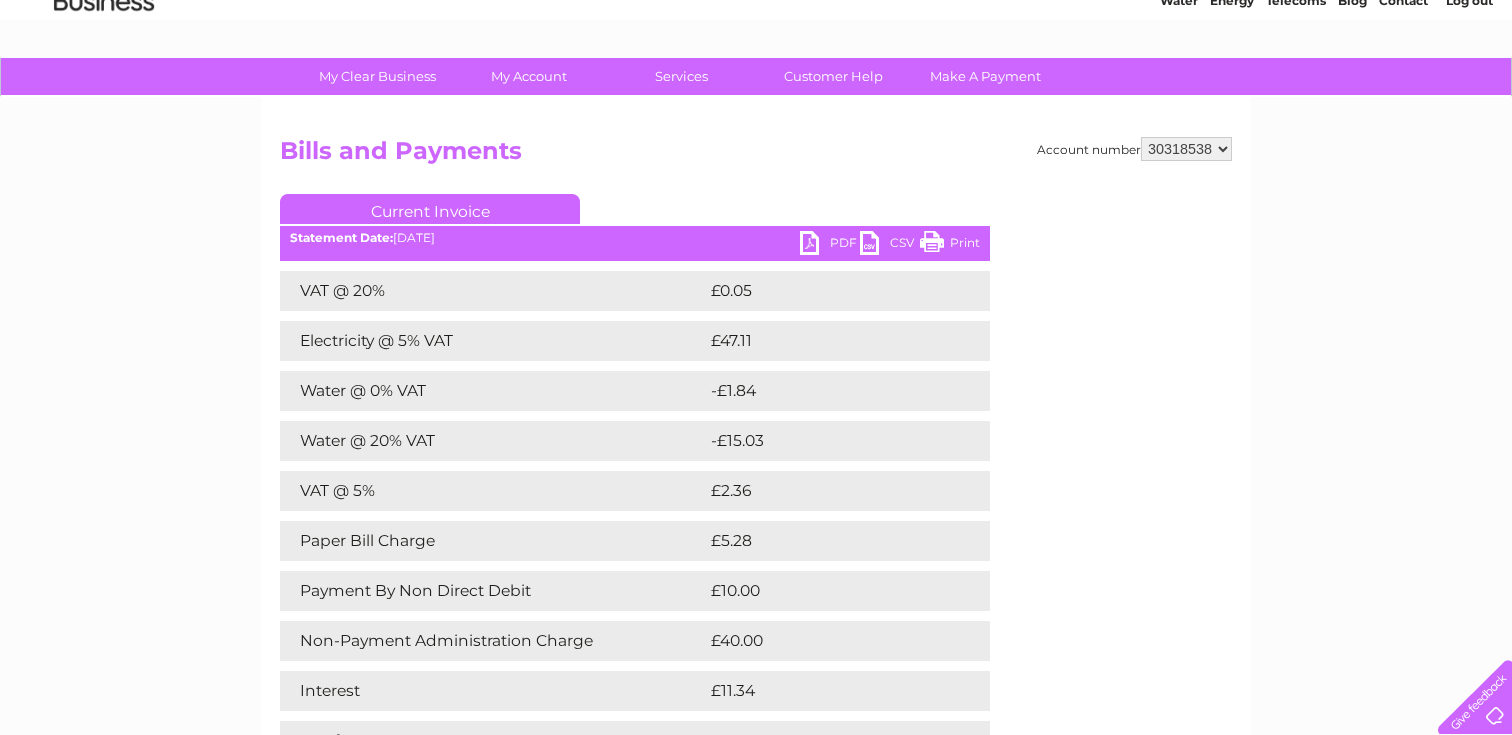 scroll, scrollTop: 103, scrollLeft: 0, axis: vertical 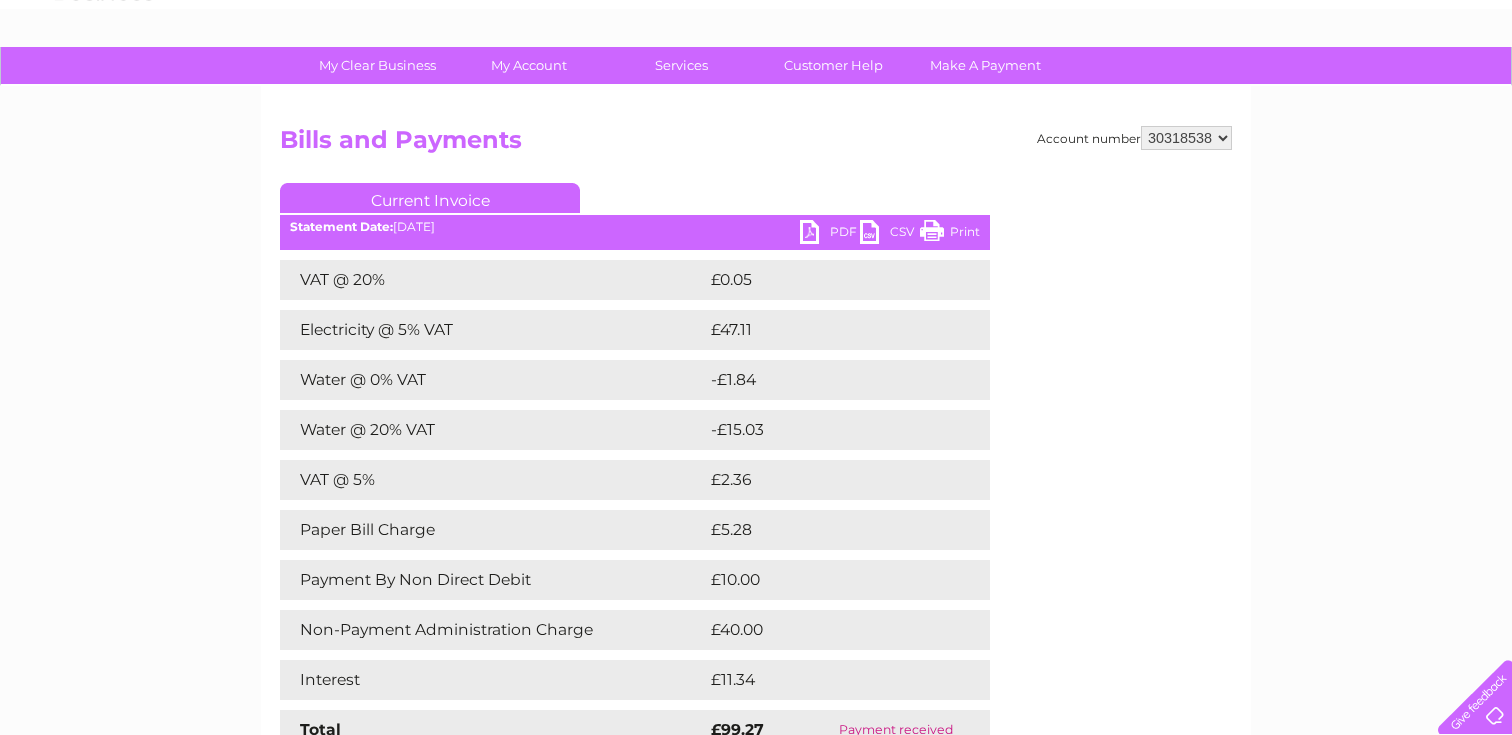 click on "PDF" at bounding box center [830, 234] 